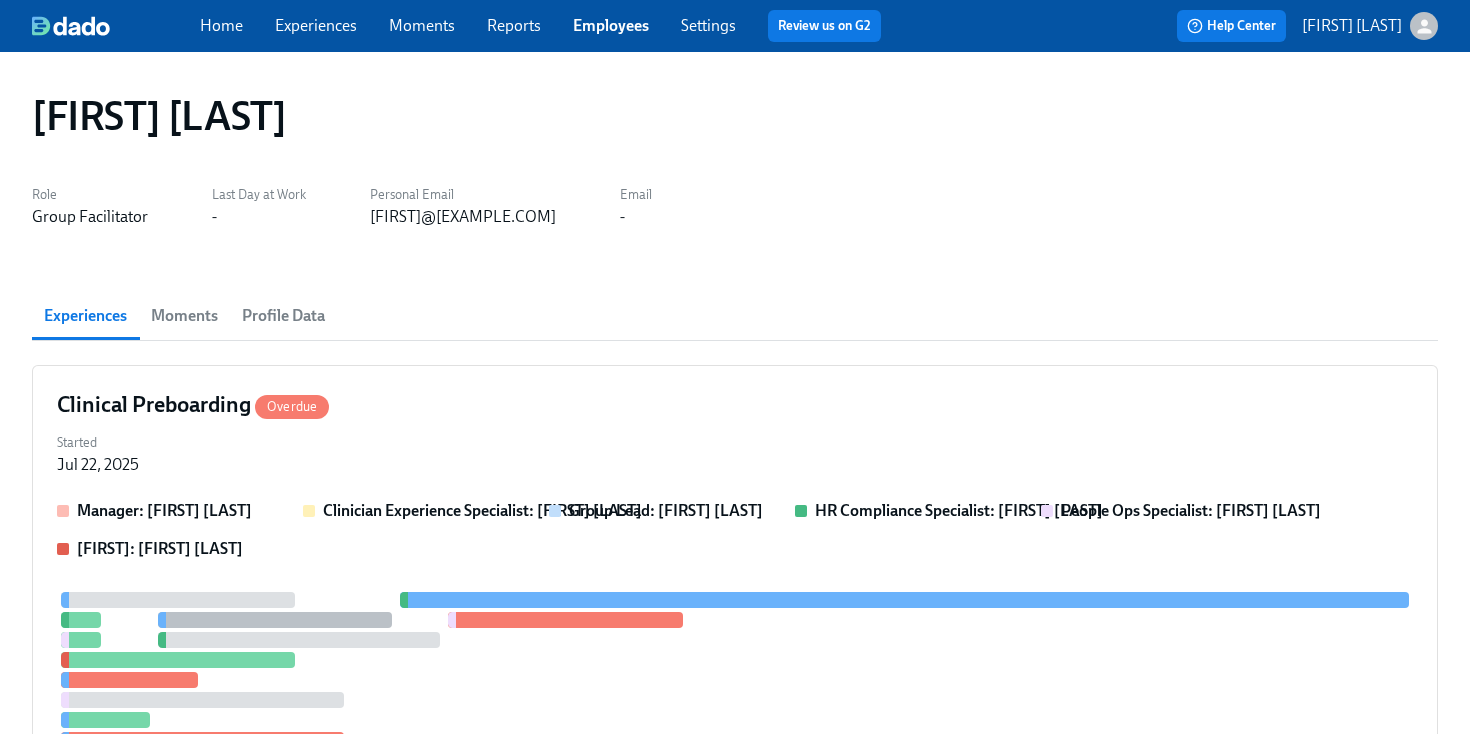 scroll, scrollTop: 23, scrollLeft: 0, axis: vertical 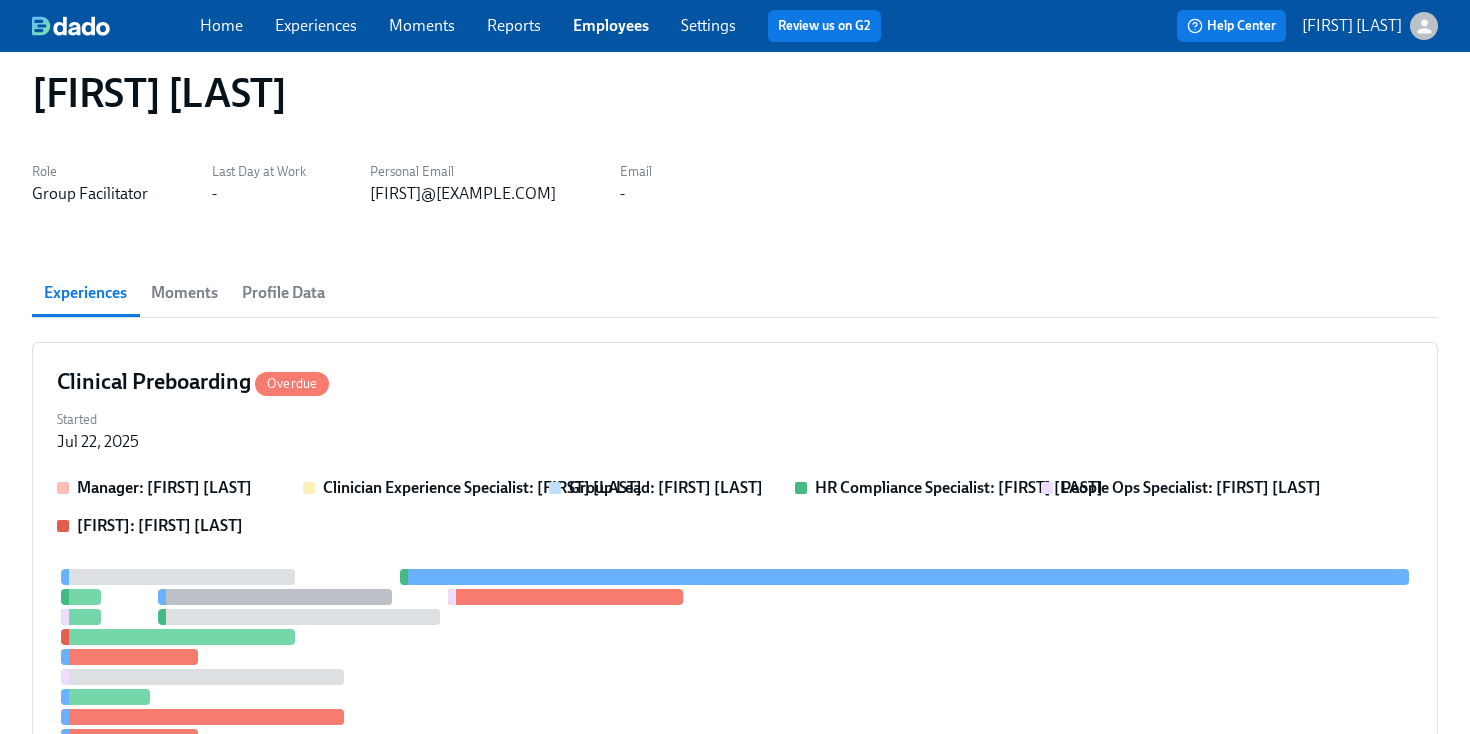 click on "Home Experiences Moments Reports Employees Settings Review us on G2" at bounding box center [548, 26] 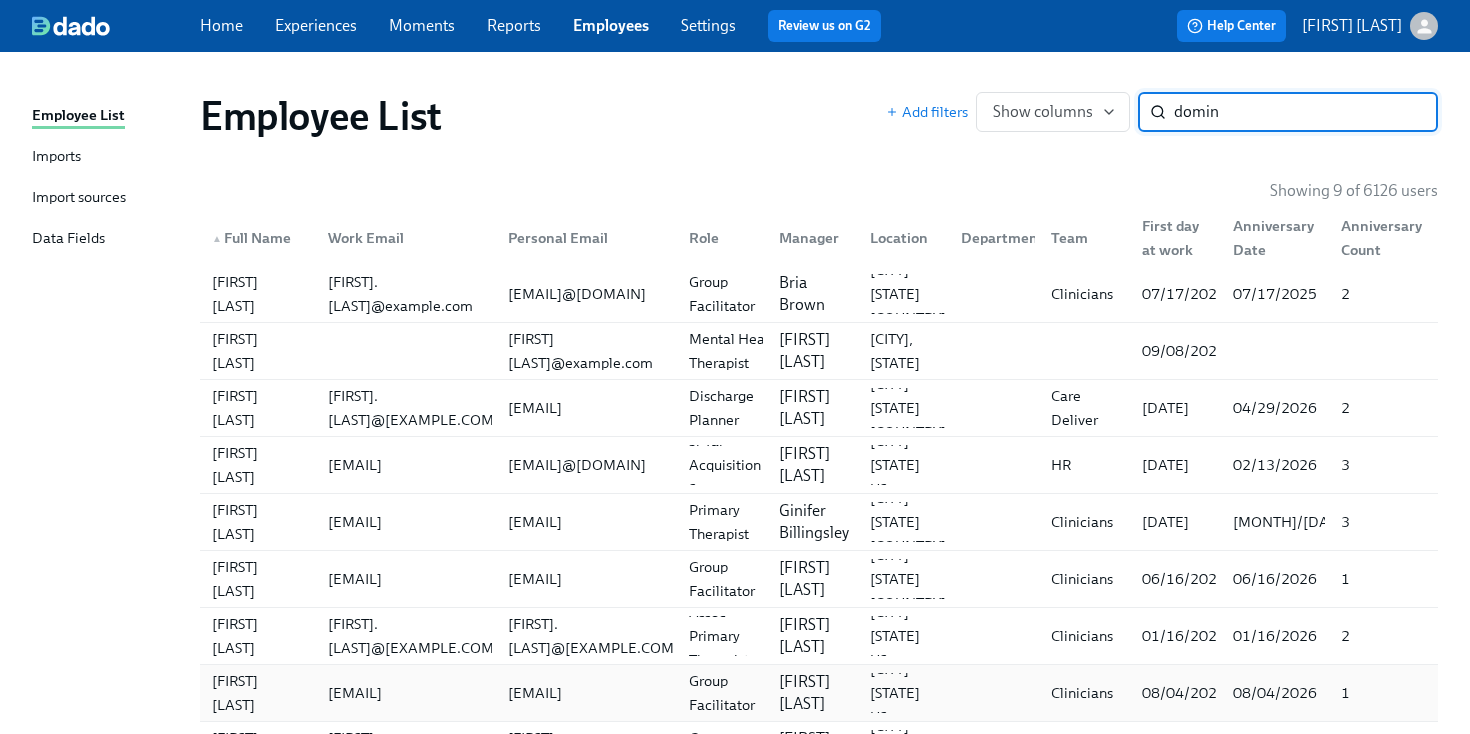 type on "domin" 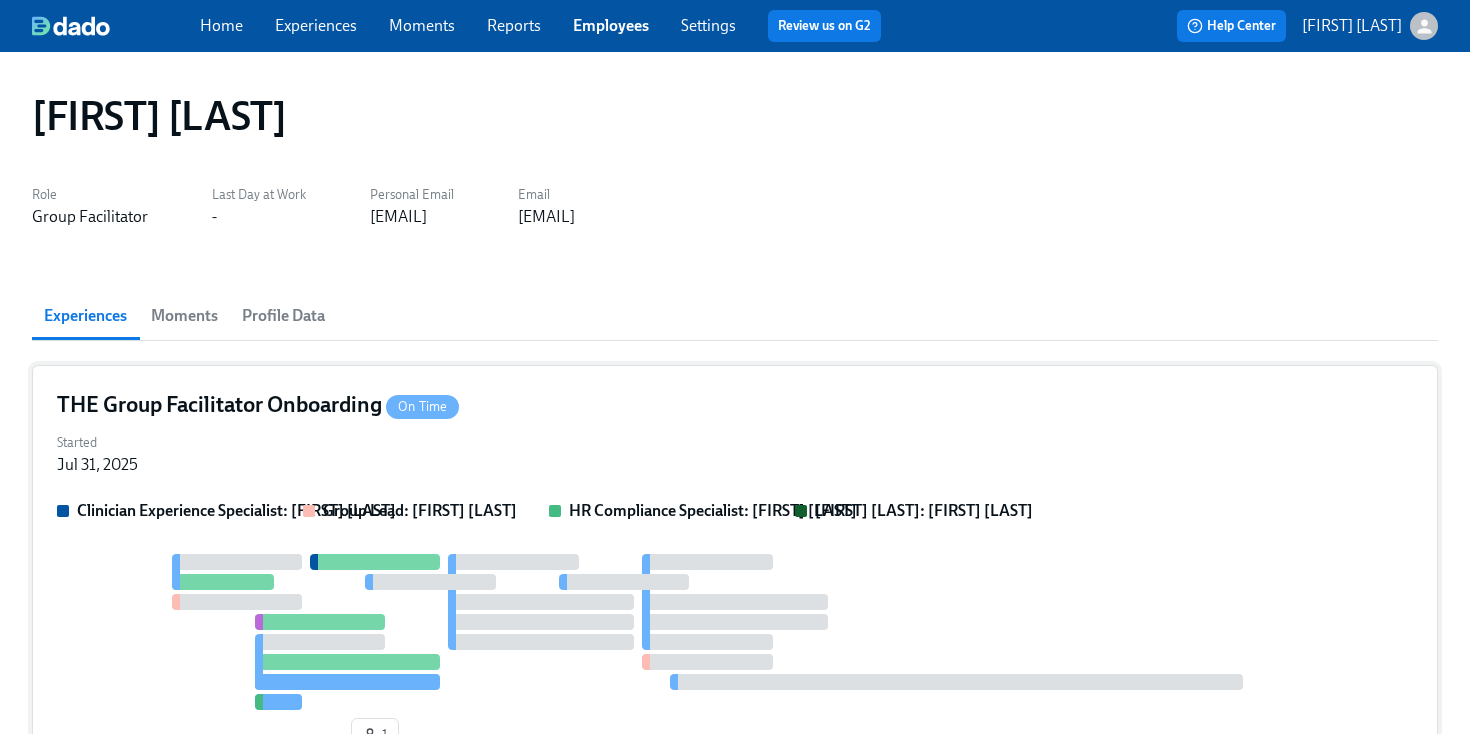 click on "Started Jul 31, 2025" at bounding box center [735, 452] 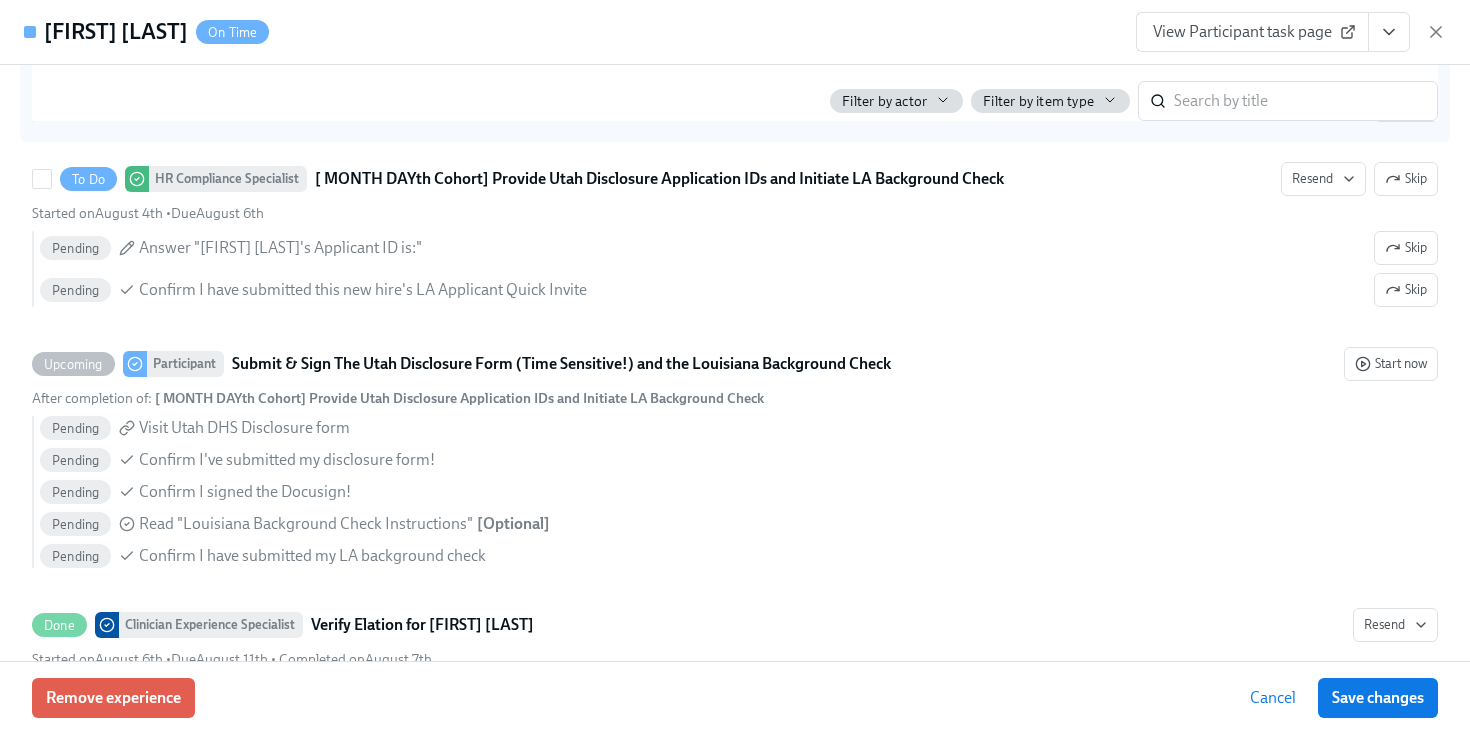 scroll, scrollTop: 2118, scrollLeft: 0, axis: vertical 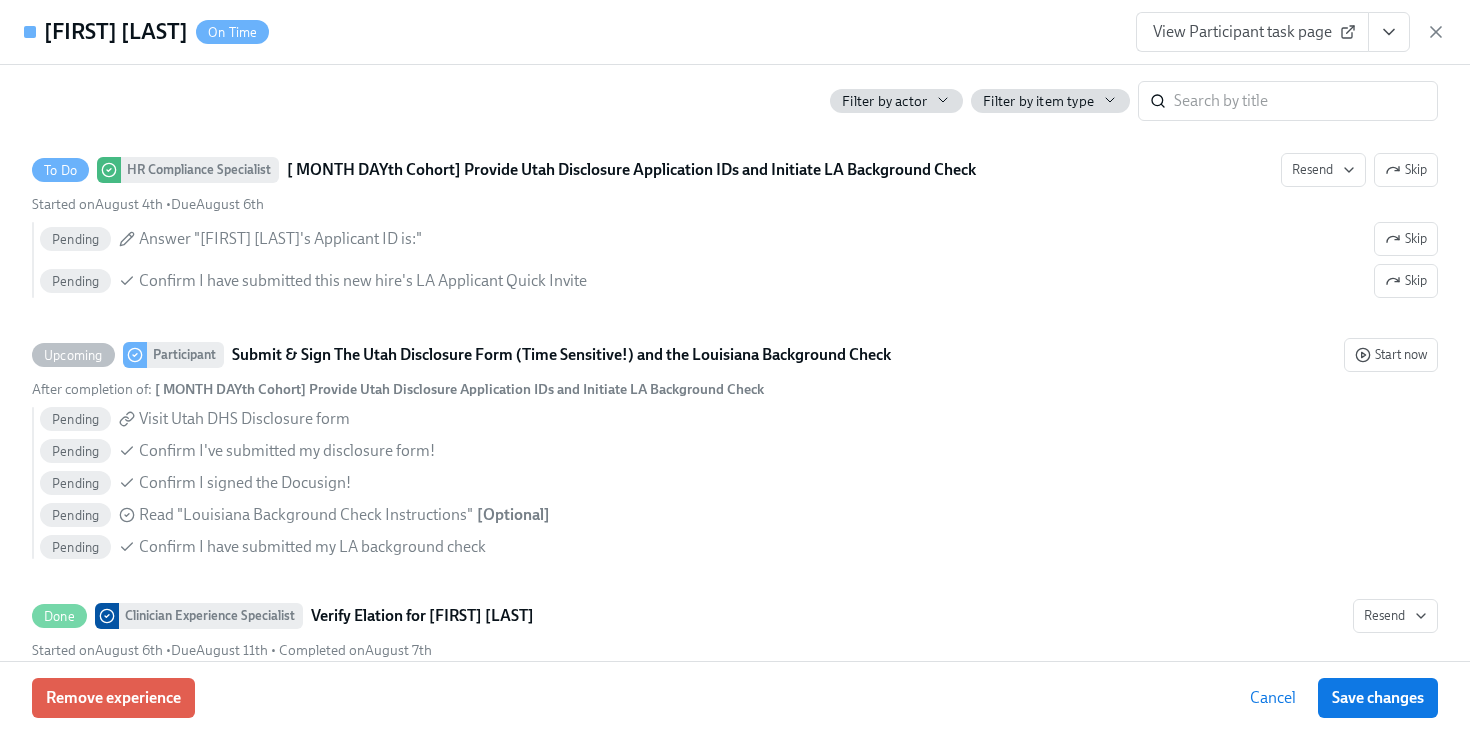 click at bounding box center (1389, 32) 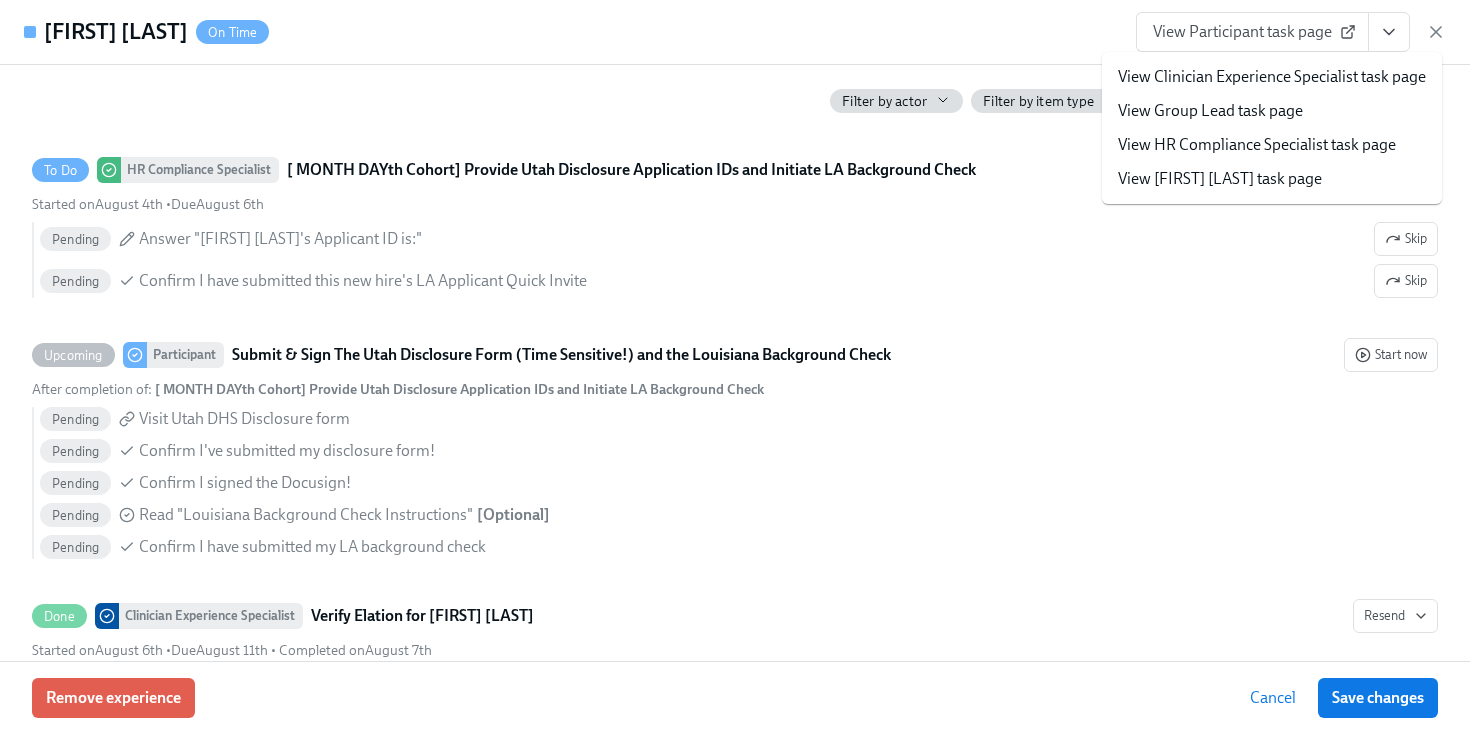click on "View HR Compliance Specialist task page" at bounding box center (1257, 145) 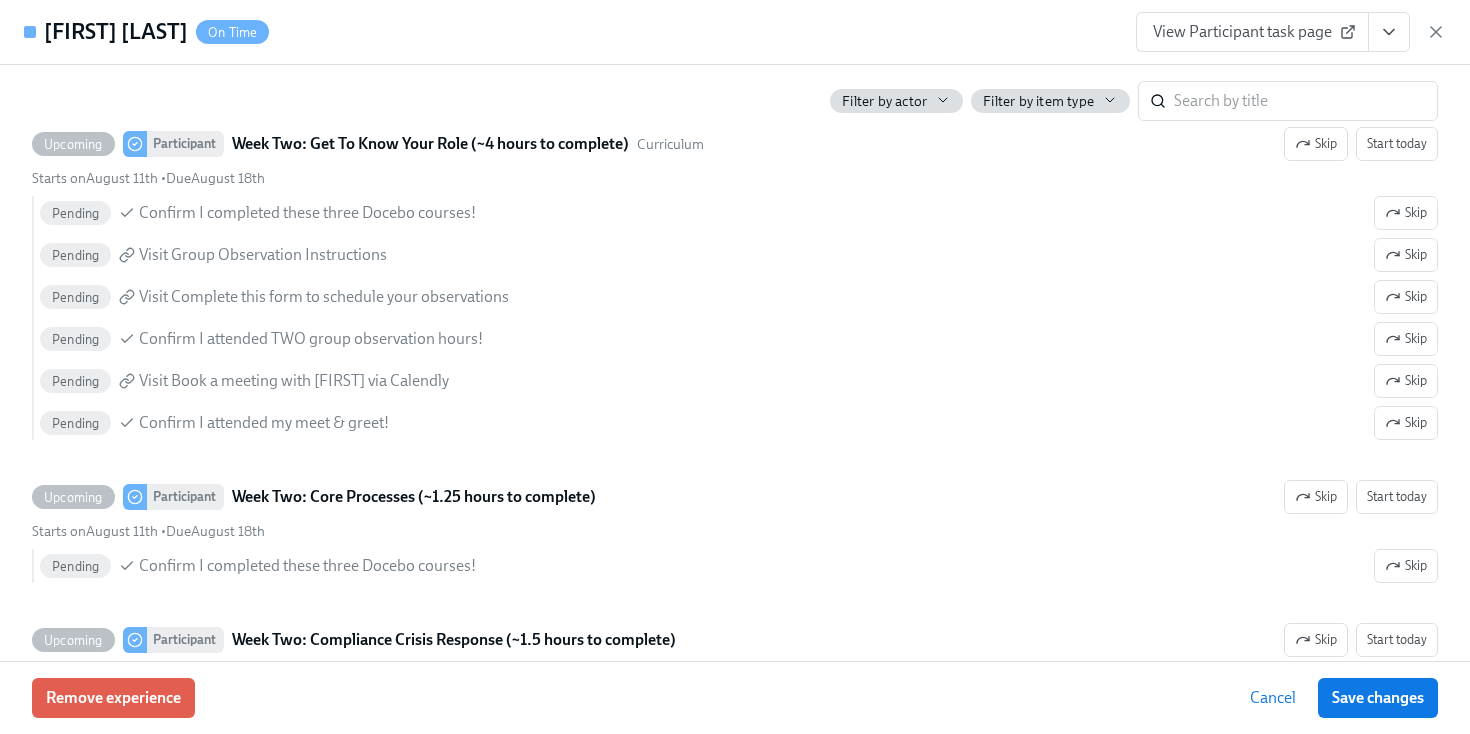 scroll, scrollTop: 2907, scrollLeft: 0, axis: vertical 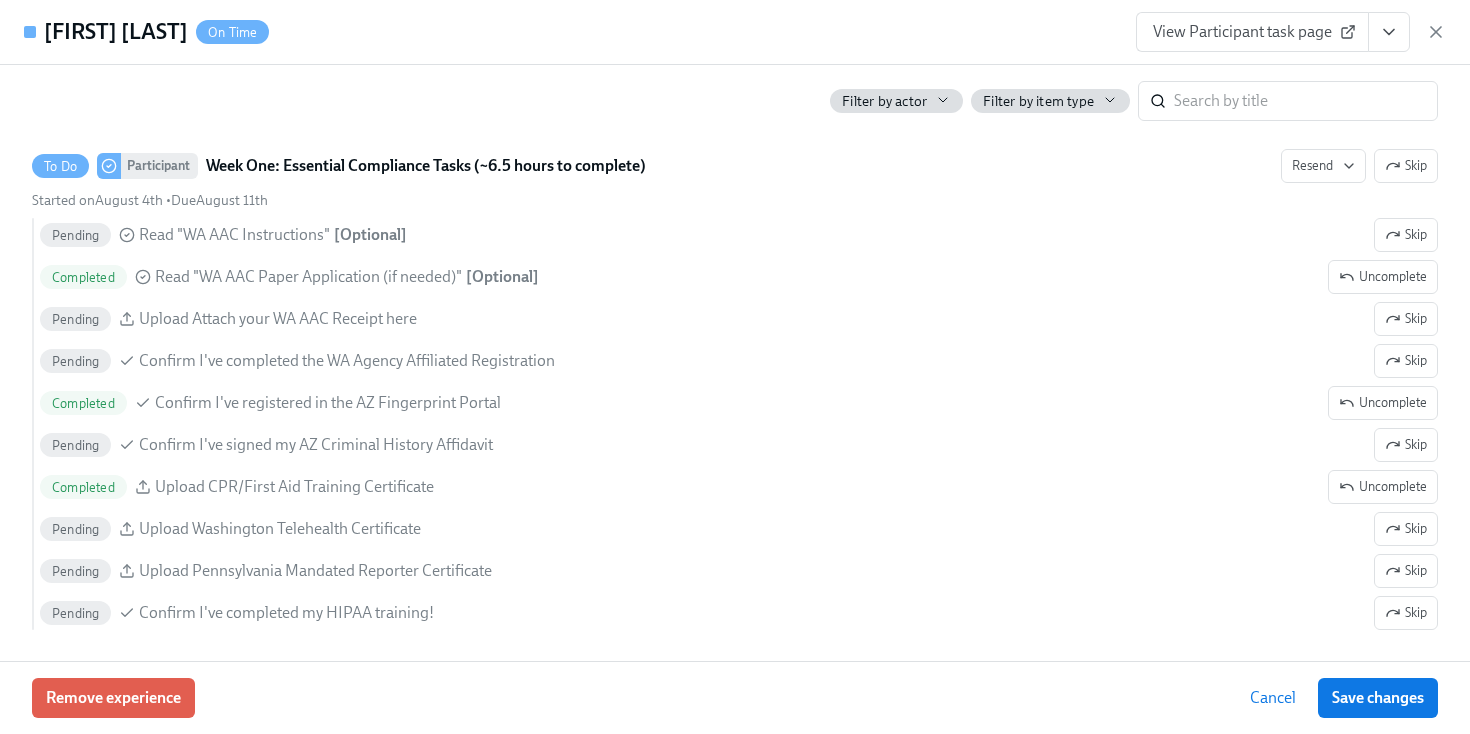 click at bounding box center (1389, 32) 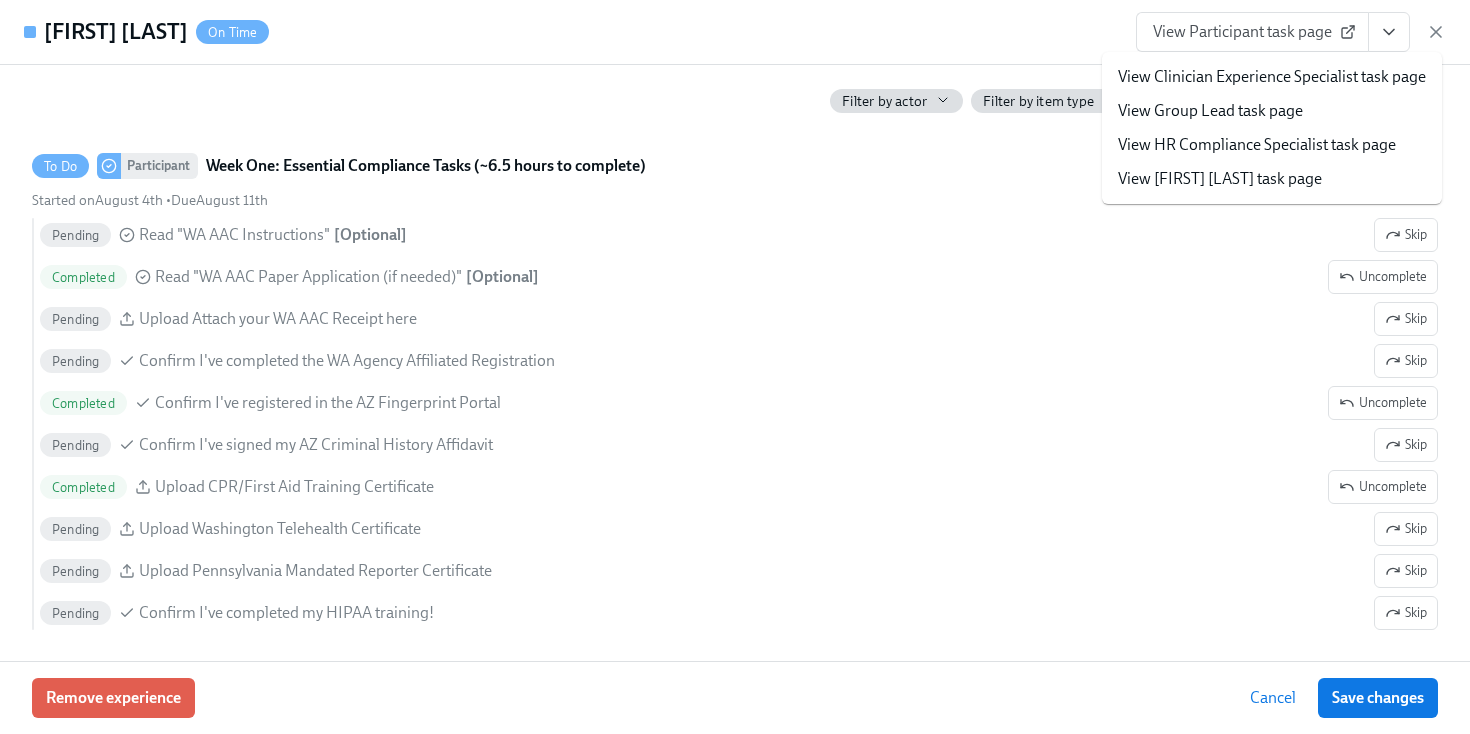 click on "View Participant task page" at bounding box center (1252, 32) 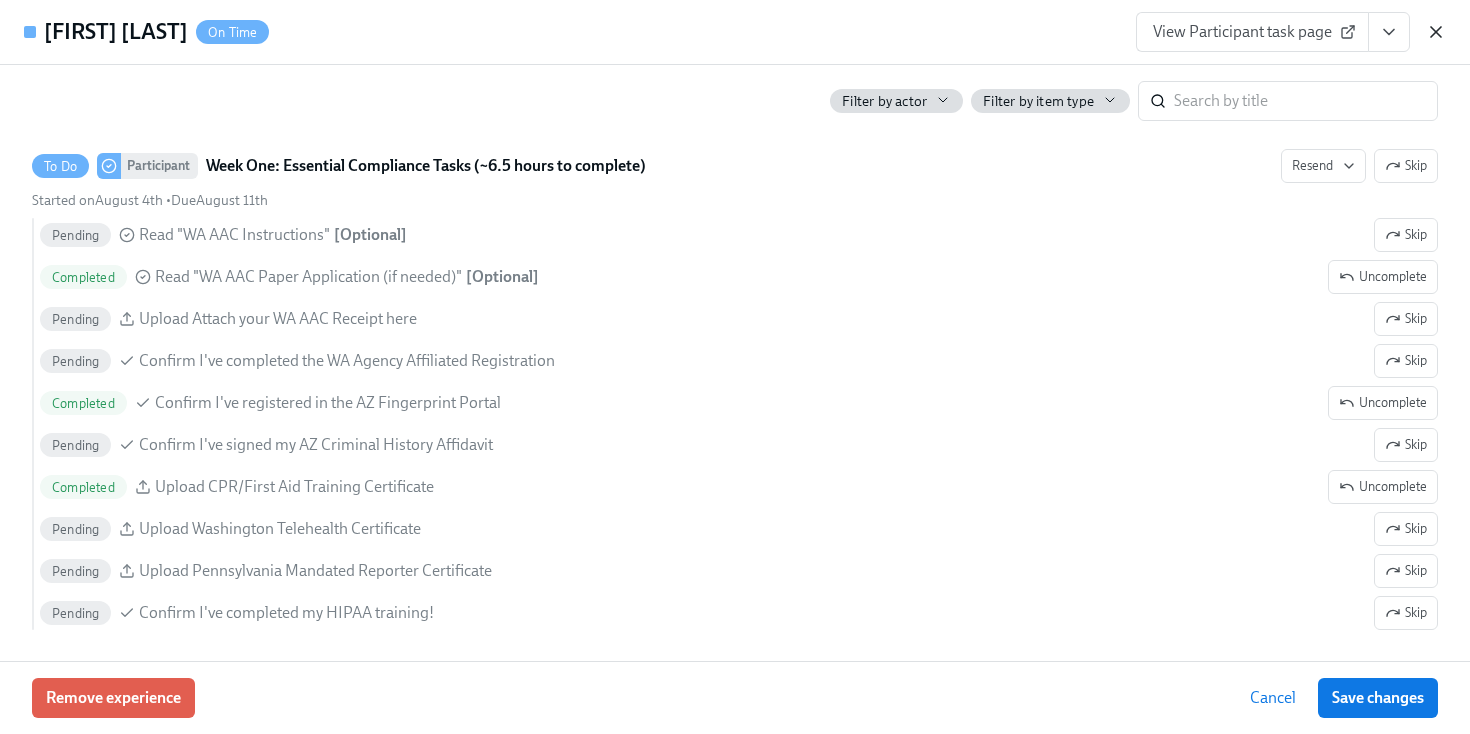 click 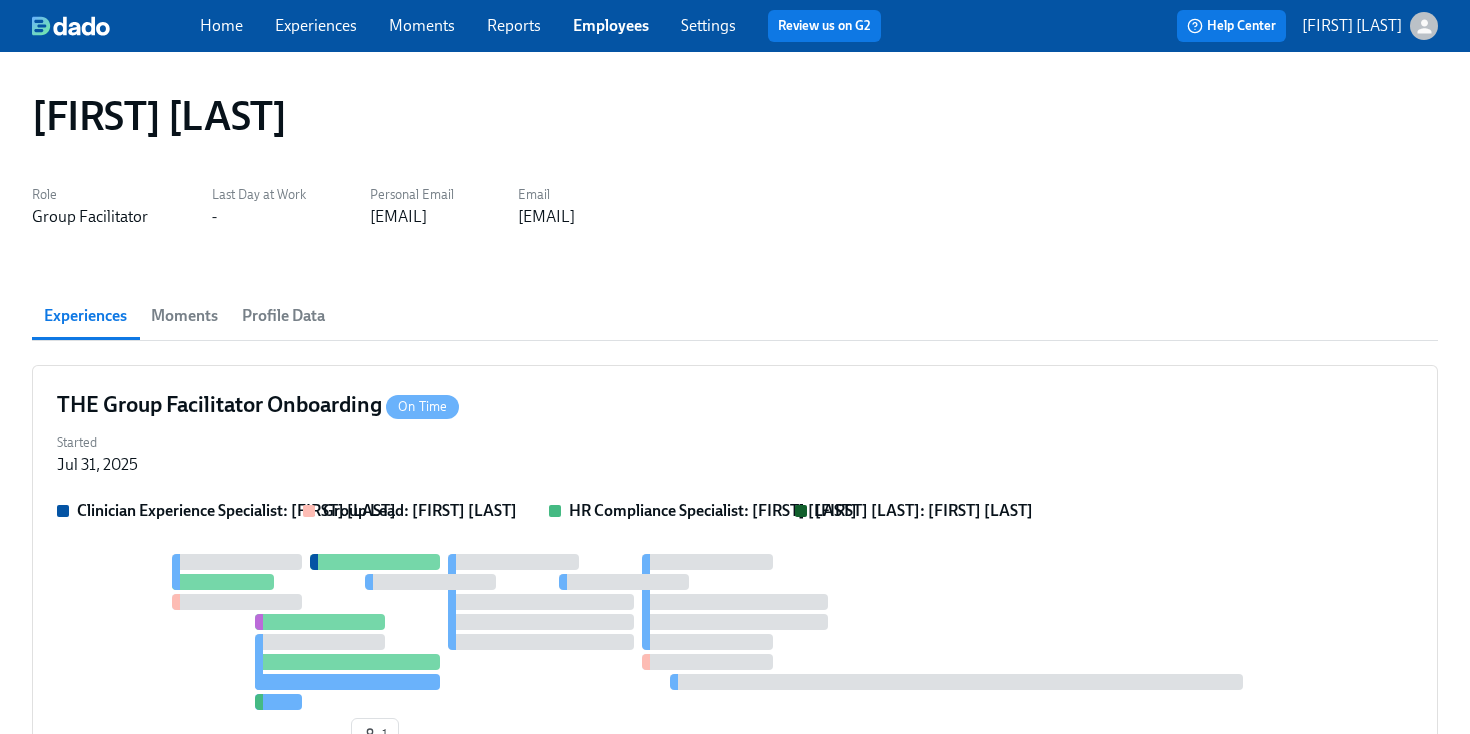 click on "Employees" at bounding box center [611, 25] 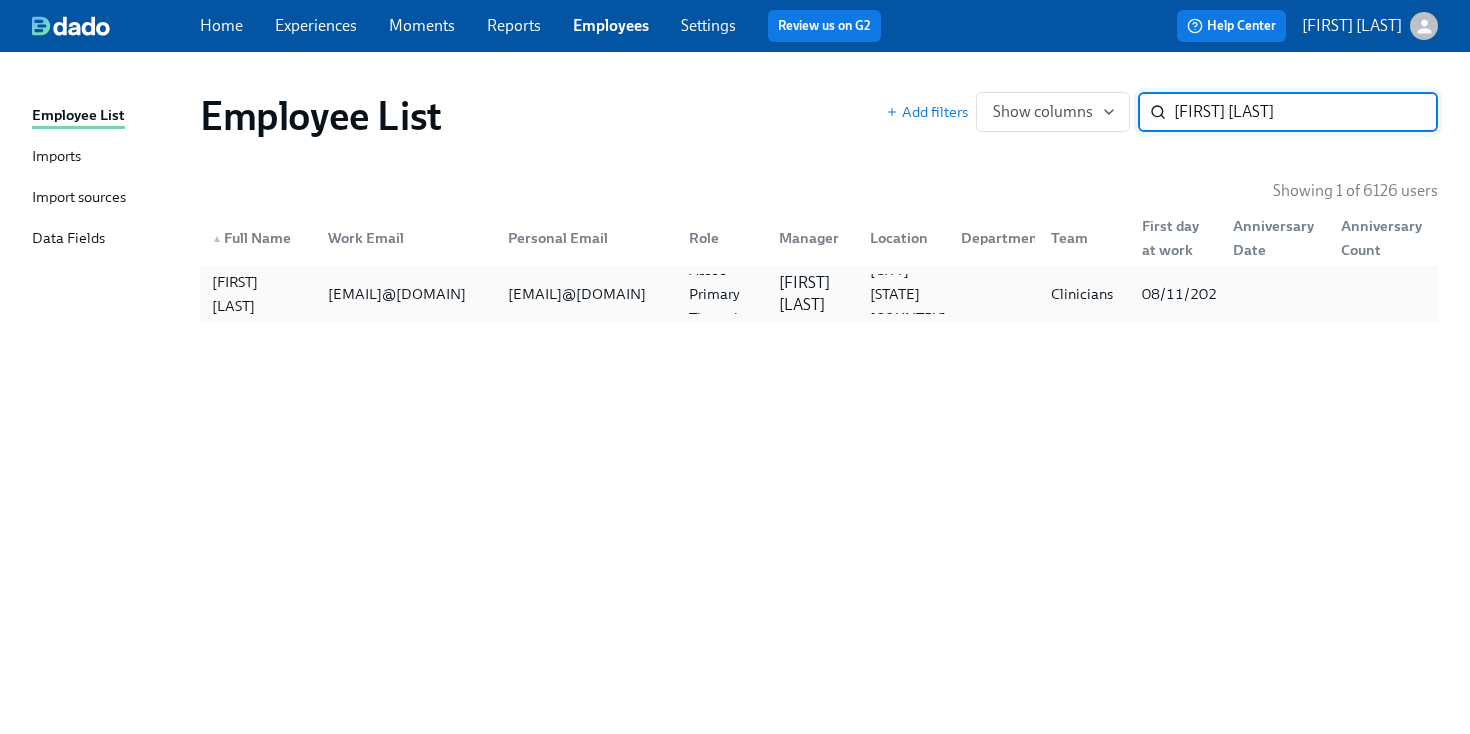 type on "ashley mill" 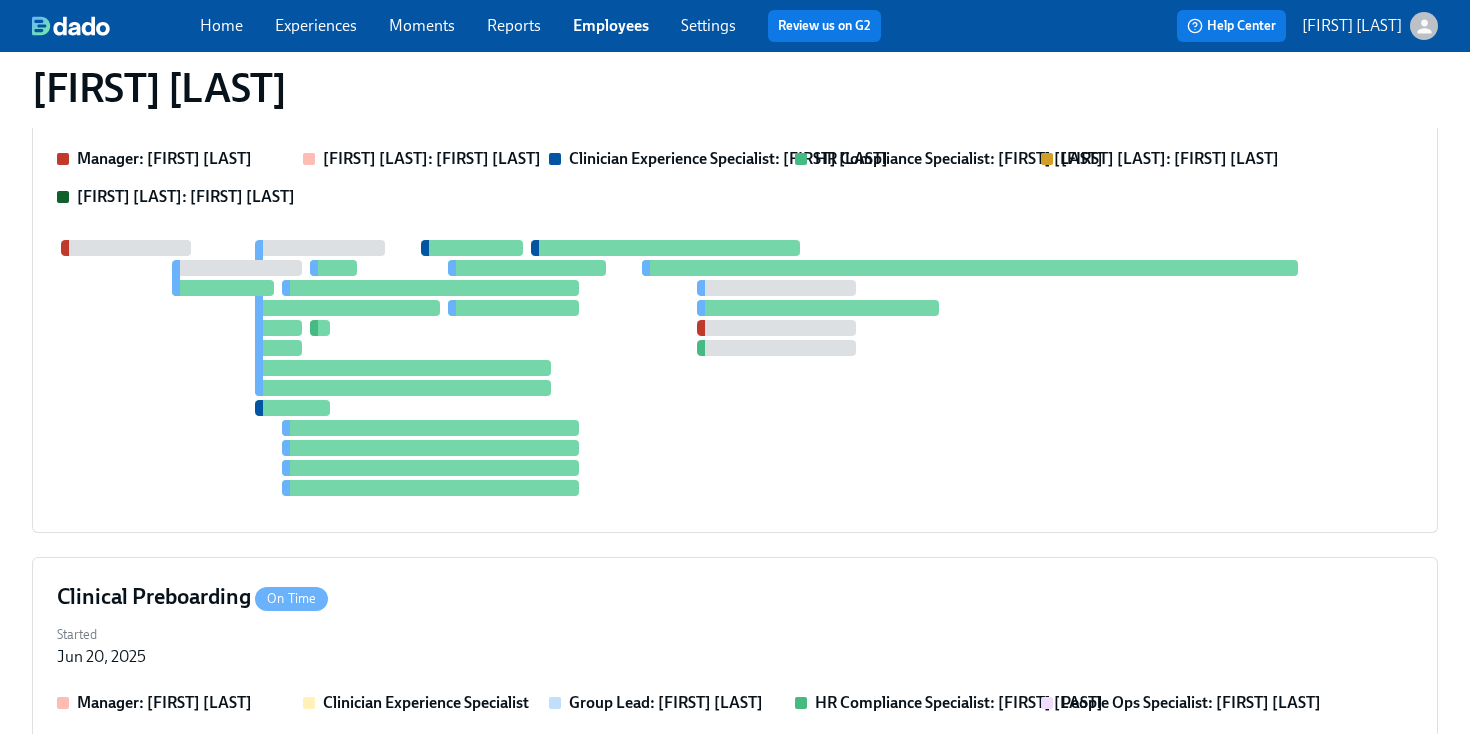 scroll, scrollTop: 0, scrollLeft: 0, axis: both 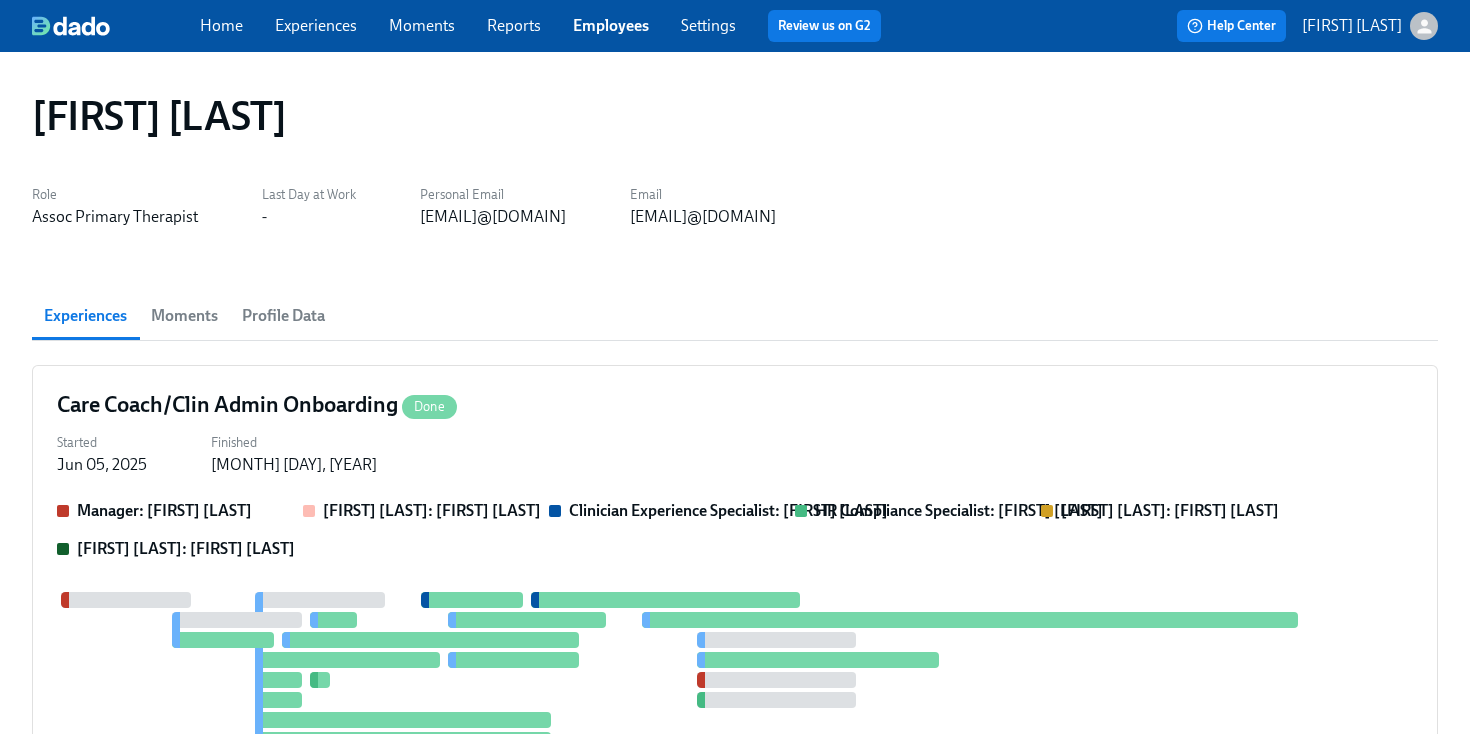 click on "Employees" at bounding box center (611, 25) 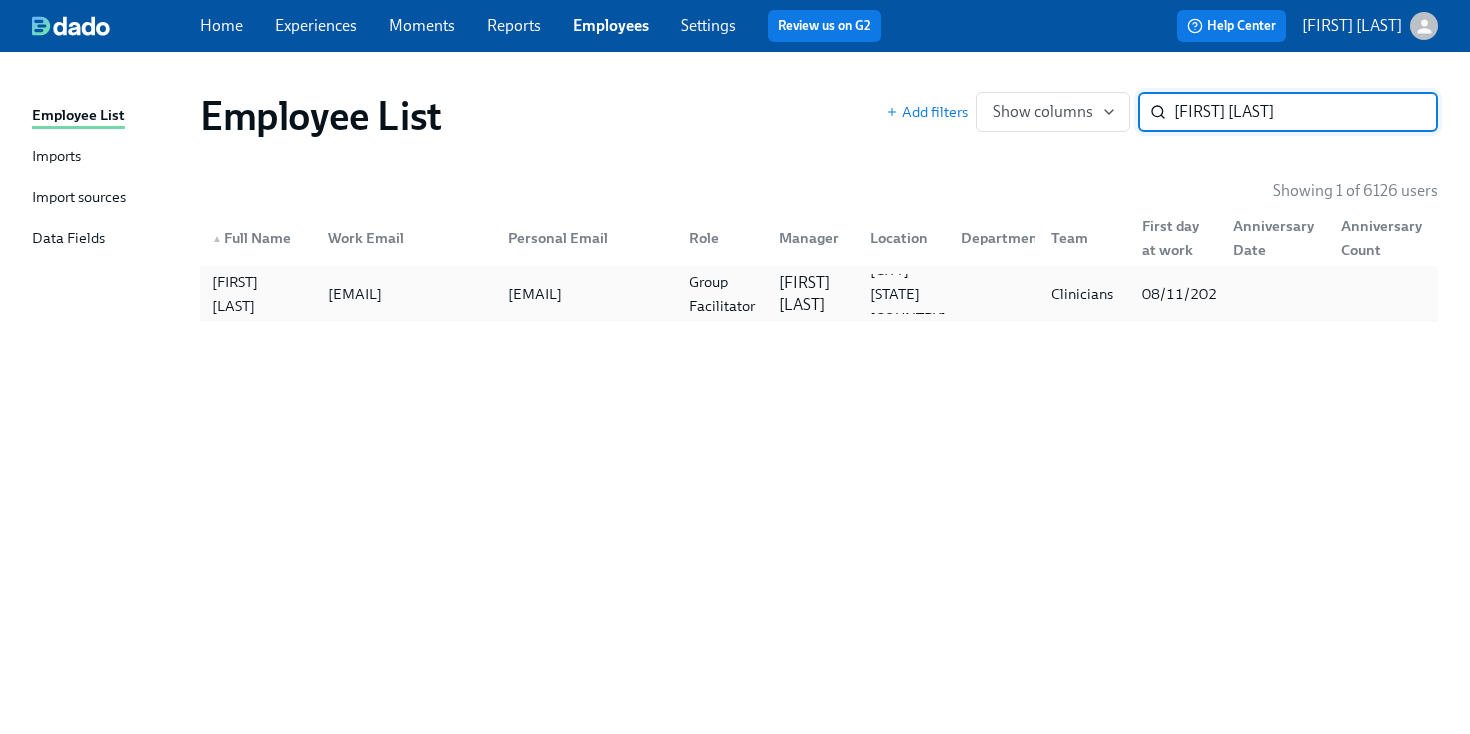 type on "tie j" 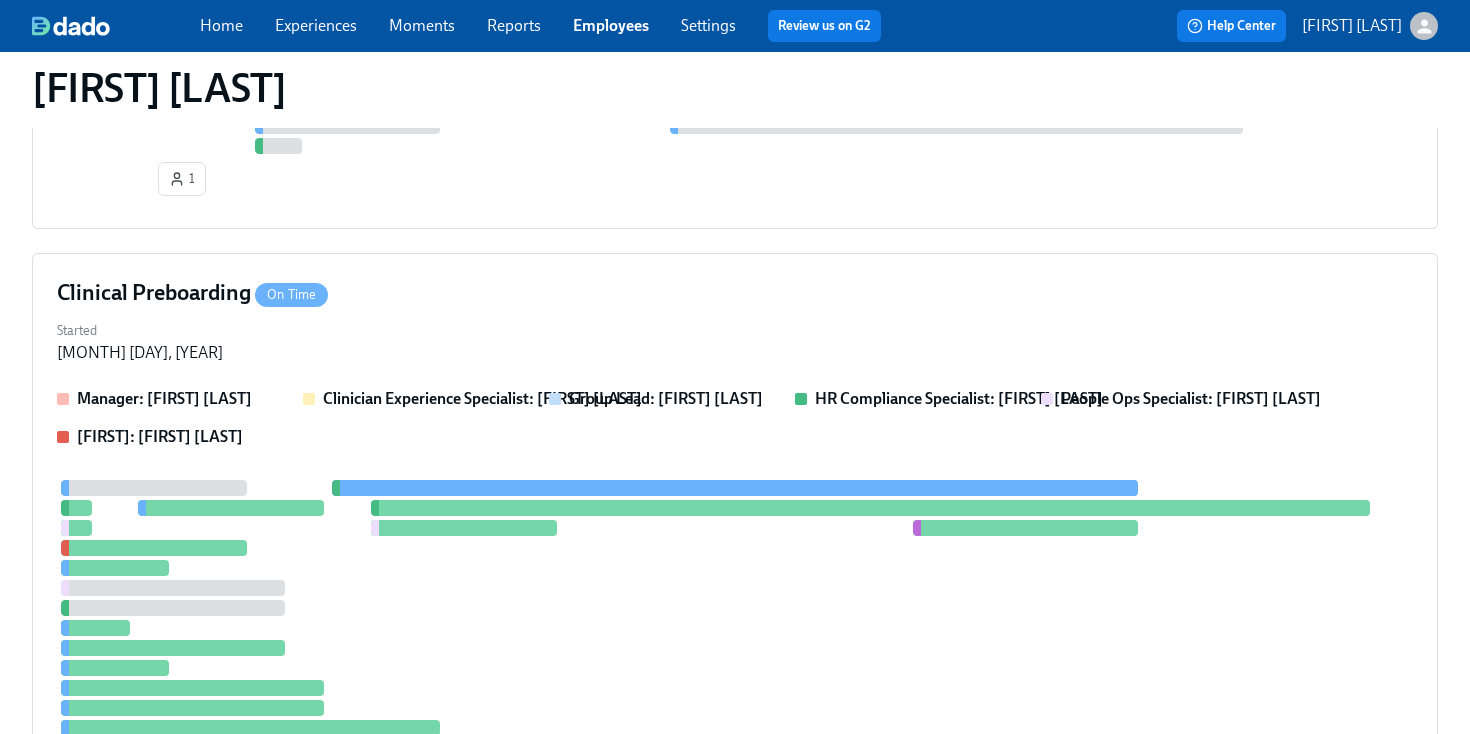 scroll, scrollTop: 0, scrollLeft: 0, axis: both 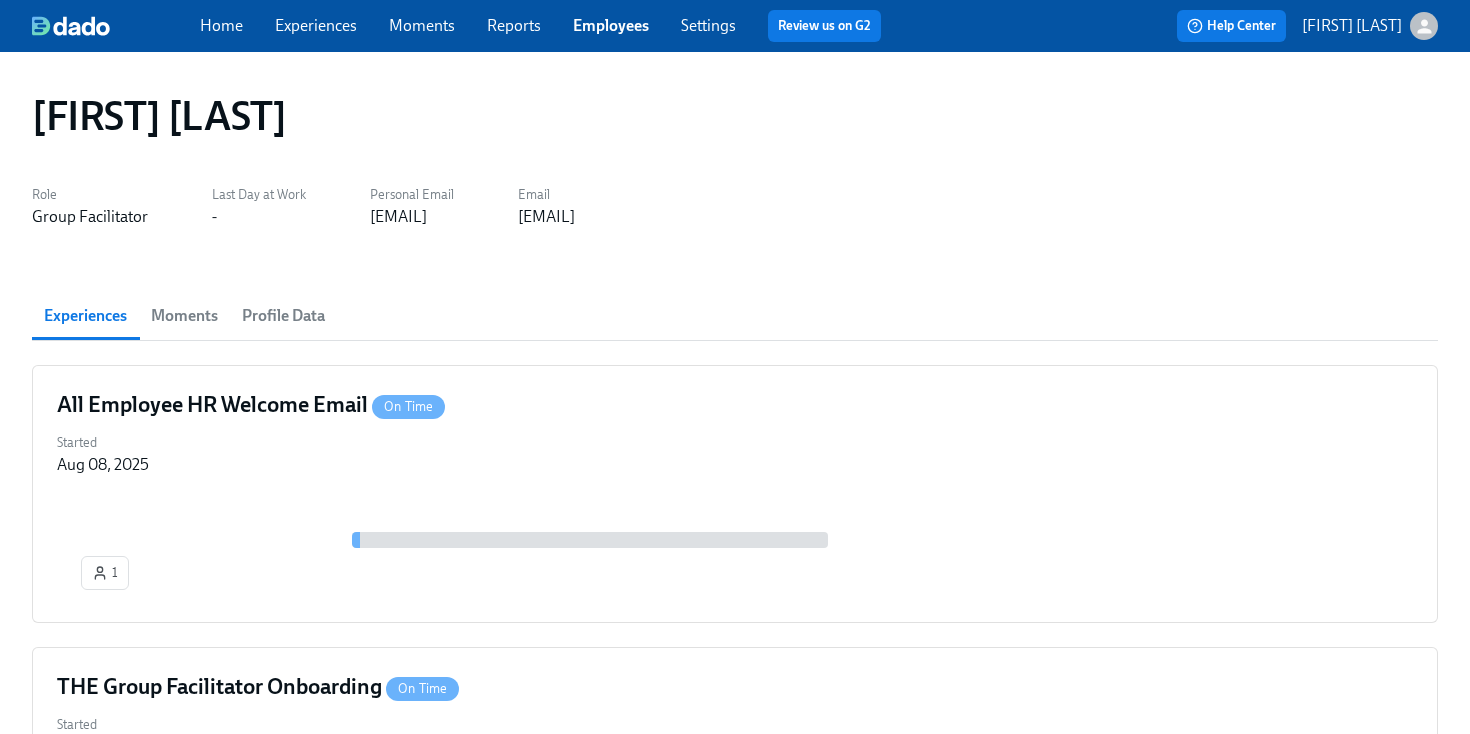click on "Employees" at bounding box center [611, 25] 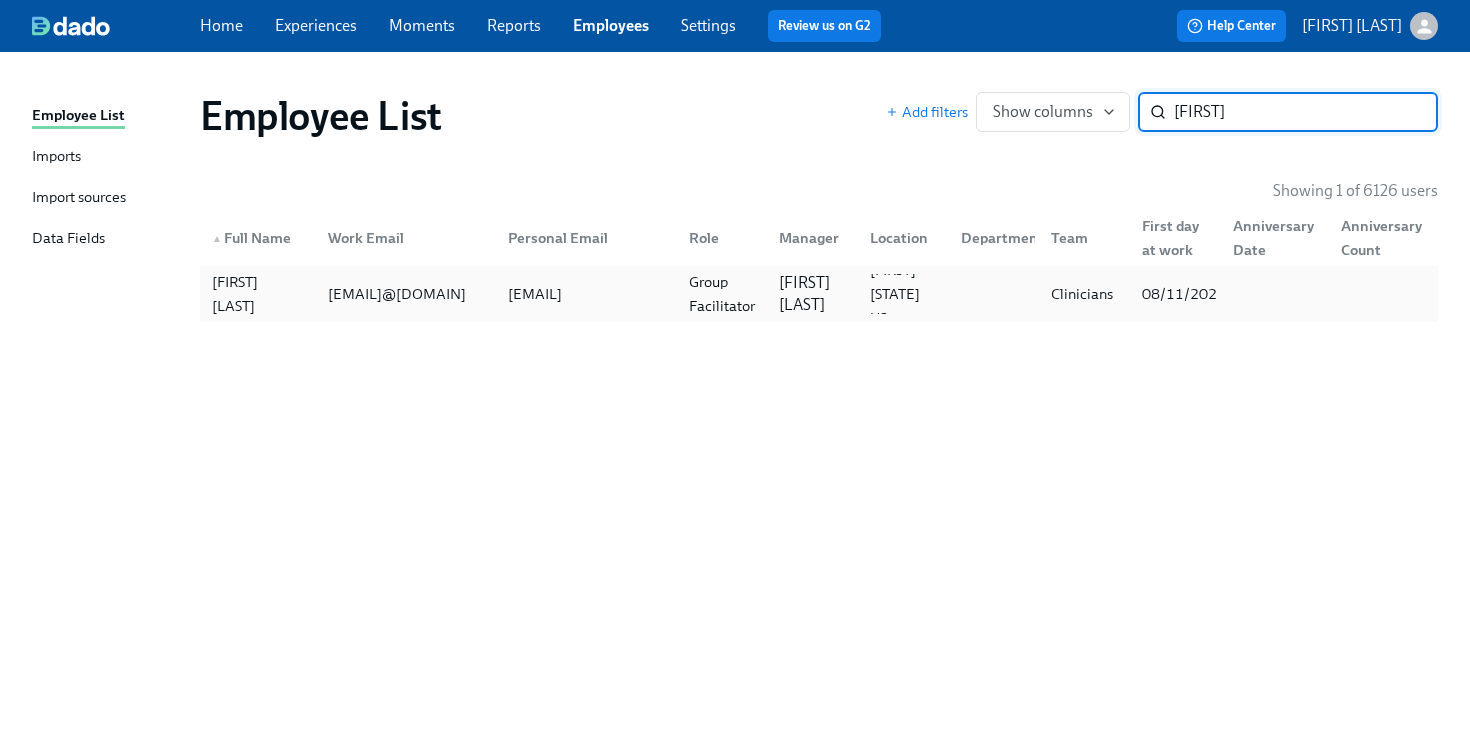 type on "nakai" 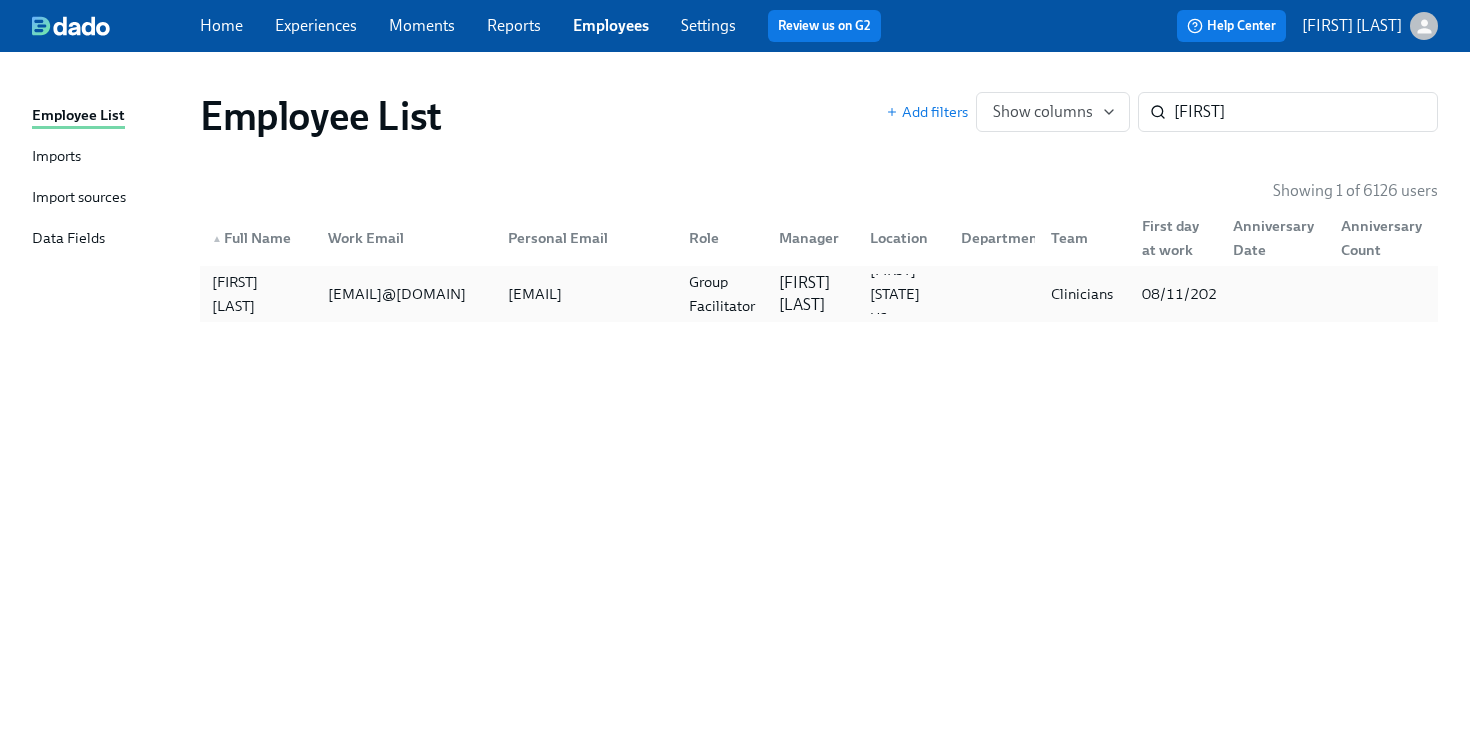 click on "nakaira.briggs@charliehealth.com" at bounding box center [397, 294] 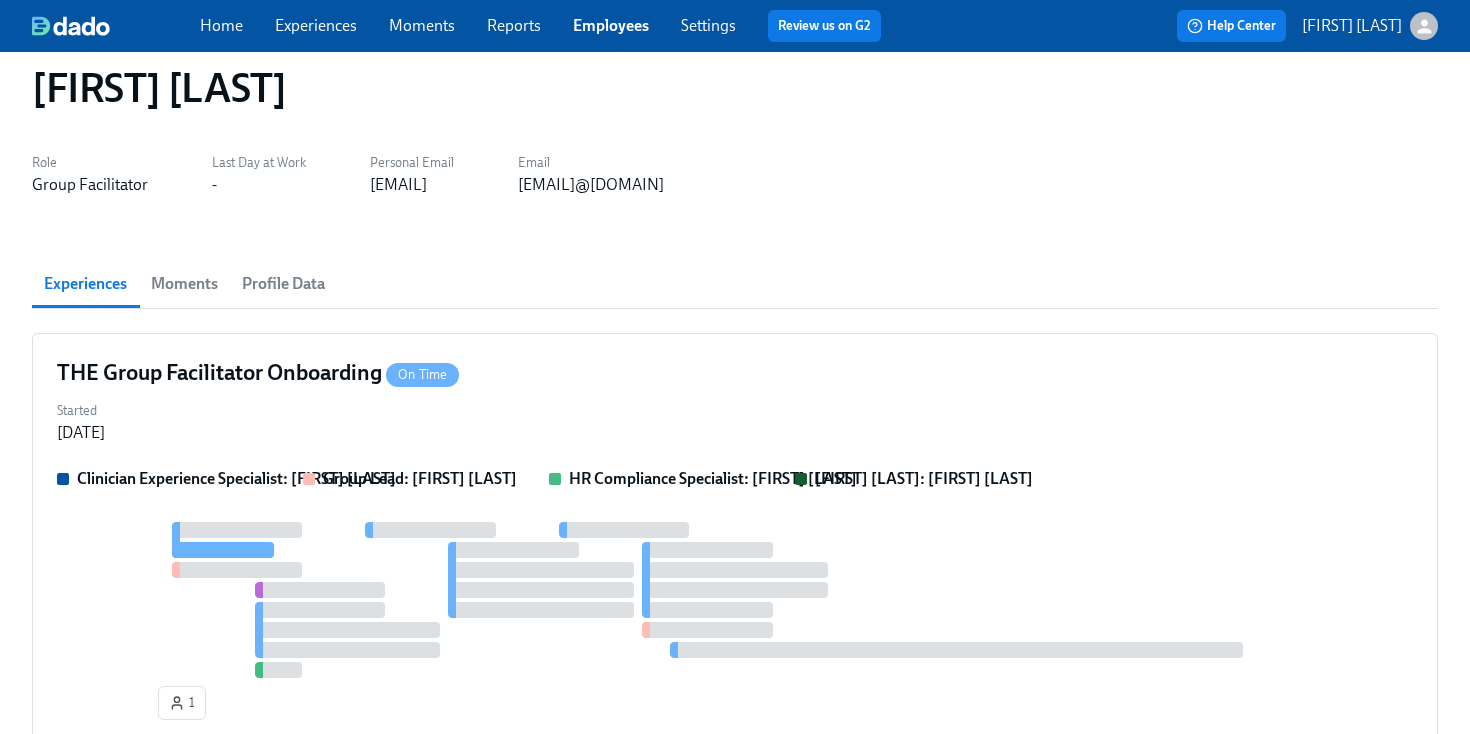 scroll, scrollTop: 0, scrollLeft: 0, axis: both 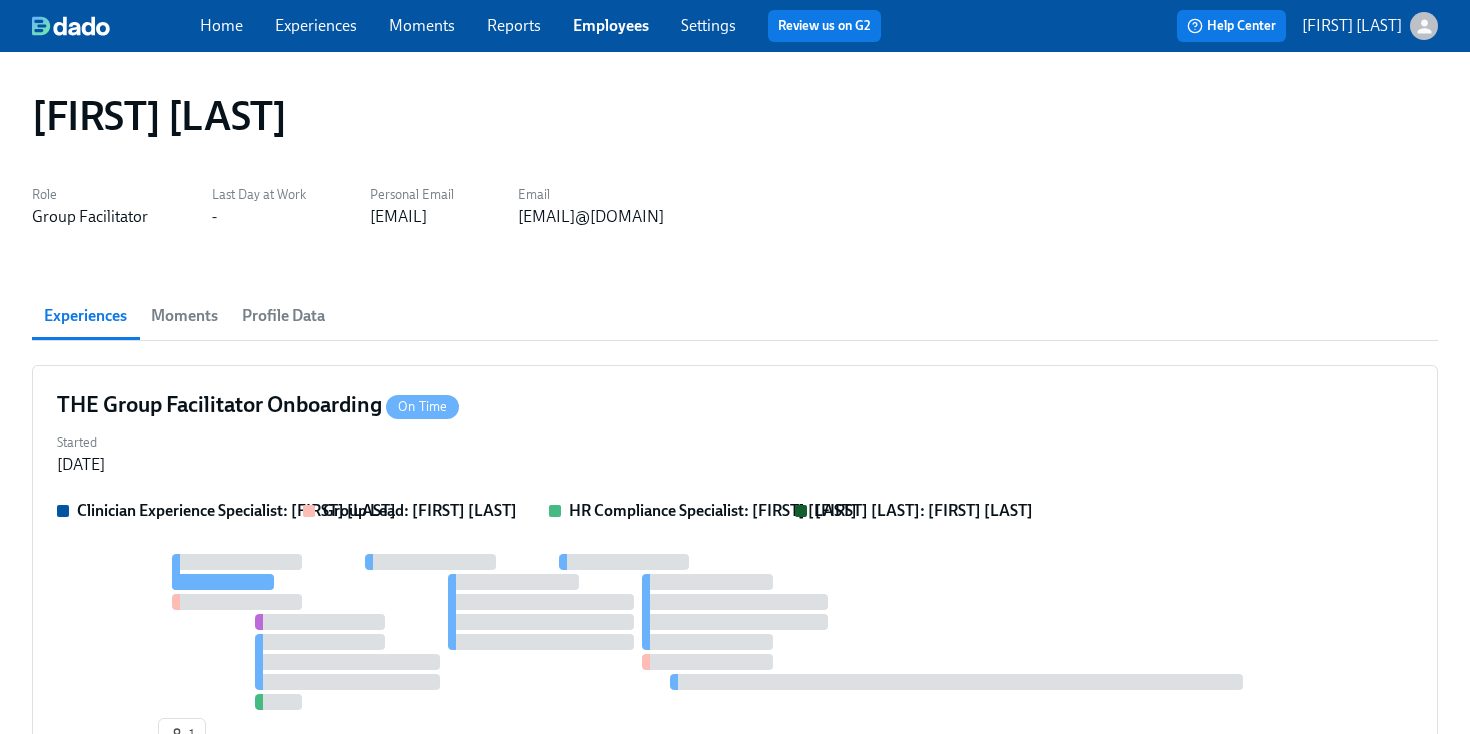 click on "Employees" at bounding box center (611, 25) 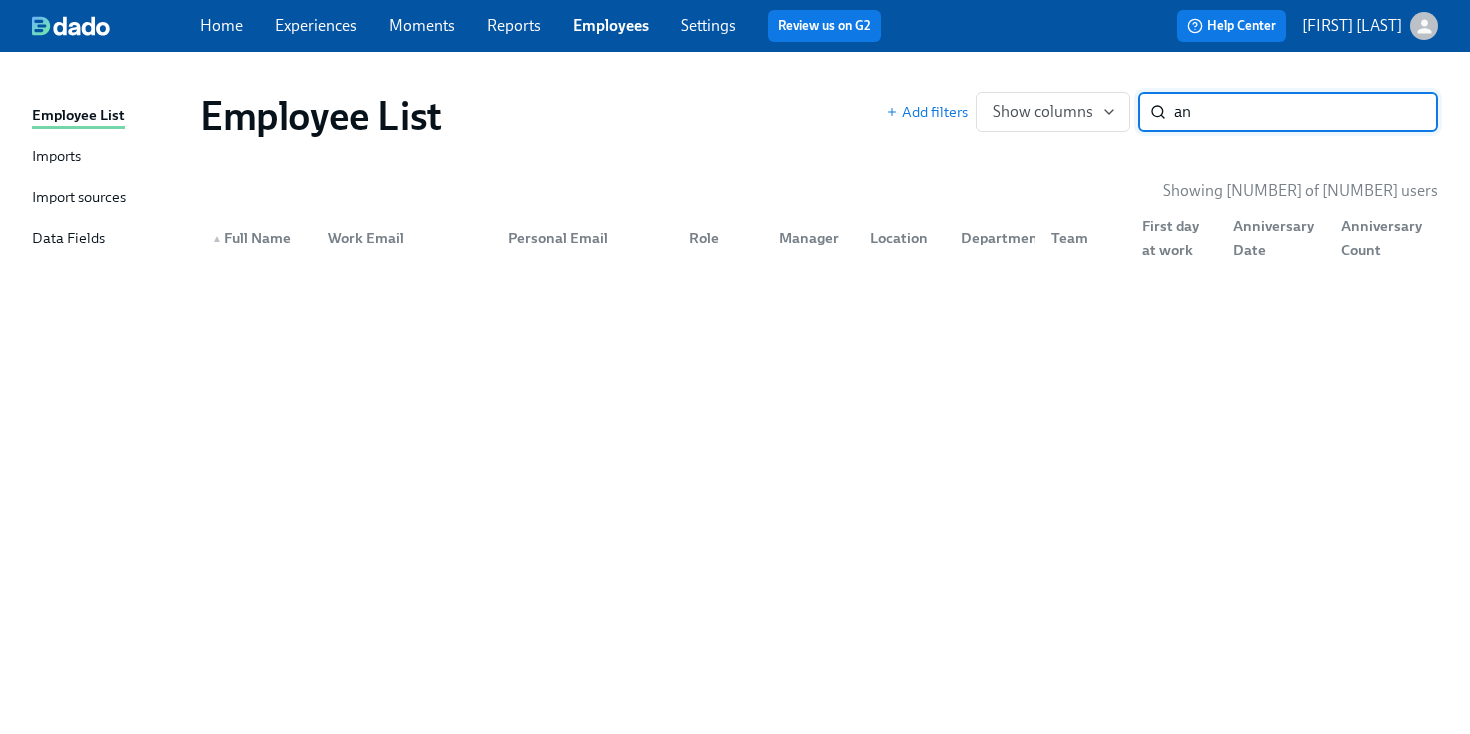 type on "a" 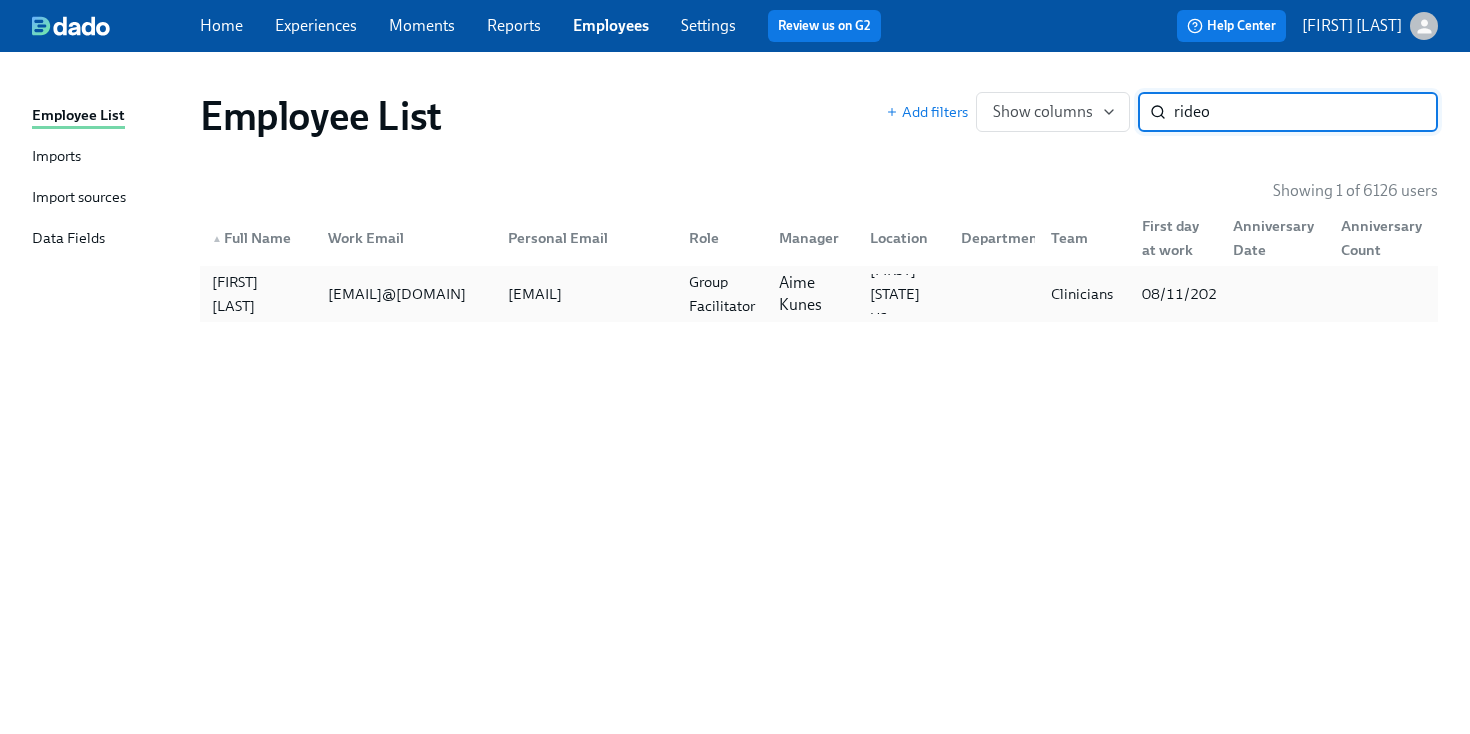 type on "rideo" 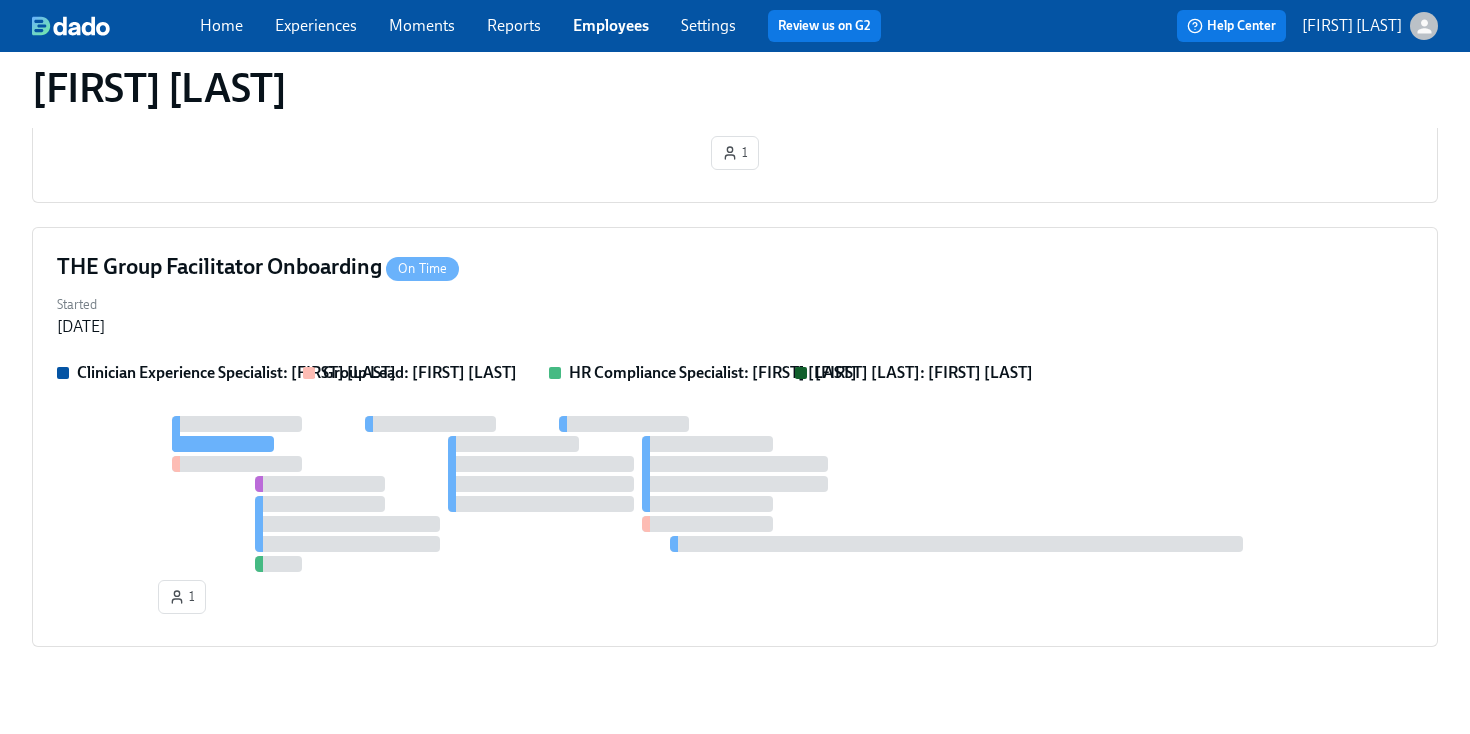 scroll, scrollTop: 1008, scrollLeft: 0, axis: vertical 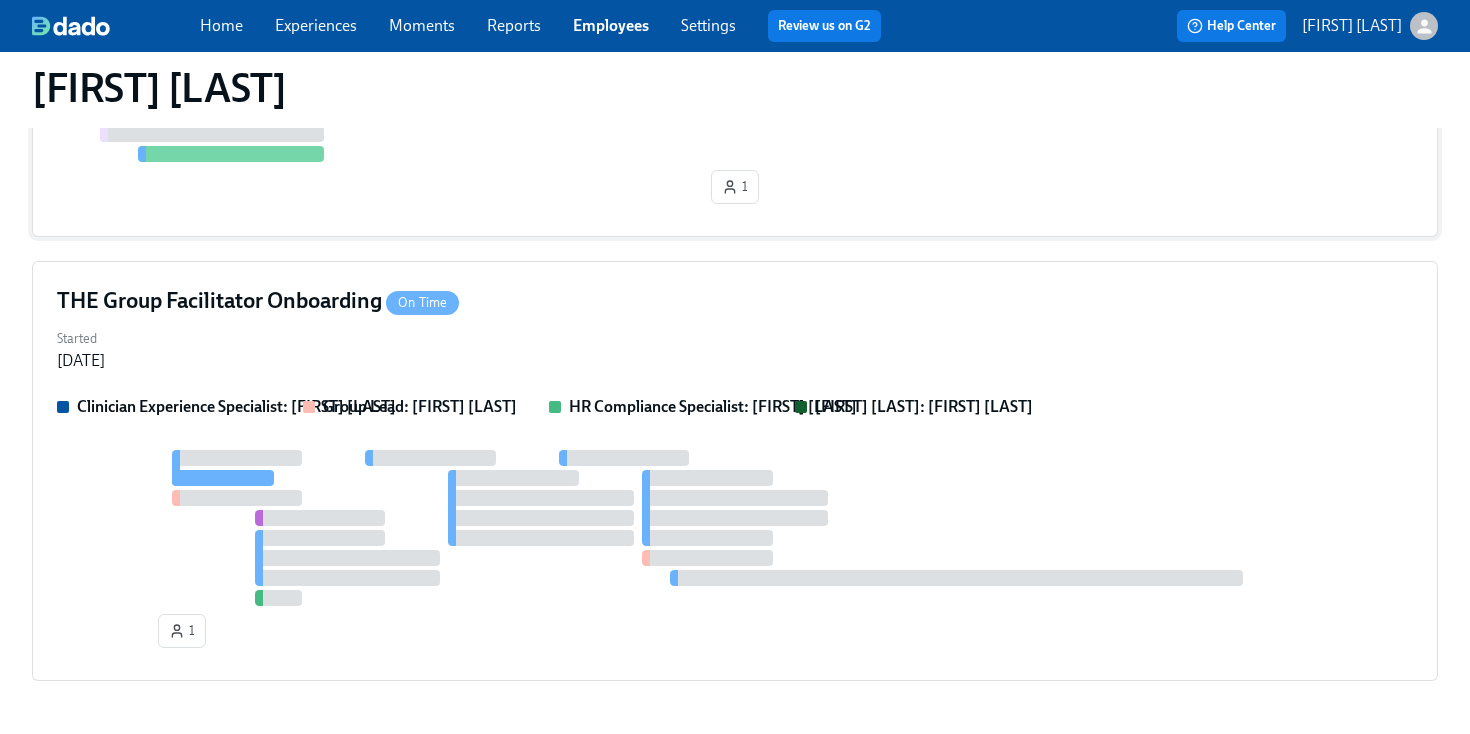 click on "Clinical Preboarding   Overdue Started Jul 22, 2025 Manager: Aime Kunes Clinician Experience Specialist: Keenan Nessl Group Lead: Aime Kunes HR Compliance Specialist: Michelle Winograd People Ops Specialist: Caitlin Fain Savannah: Savannah Doherty 1" at bounding box center [735, -62] 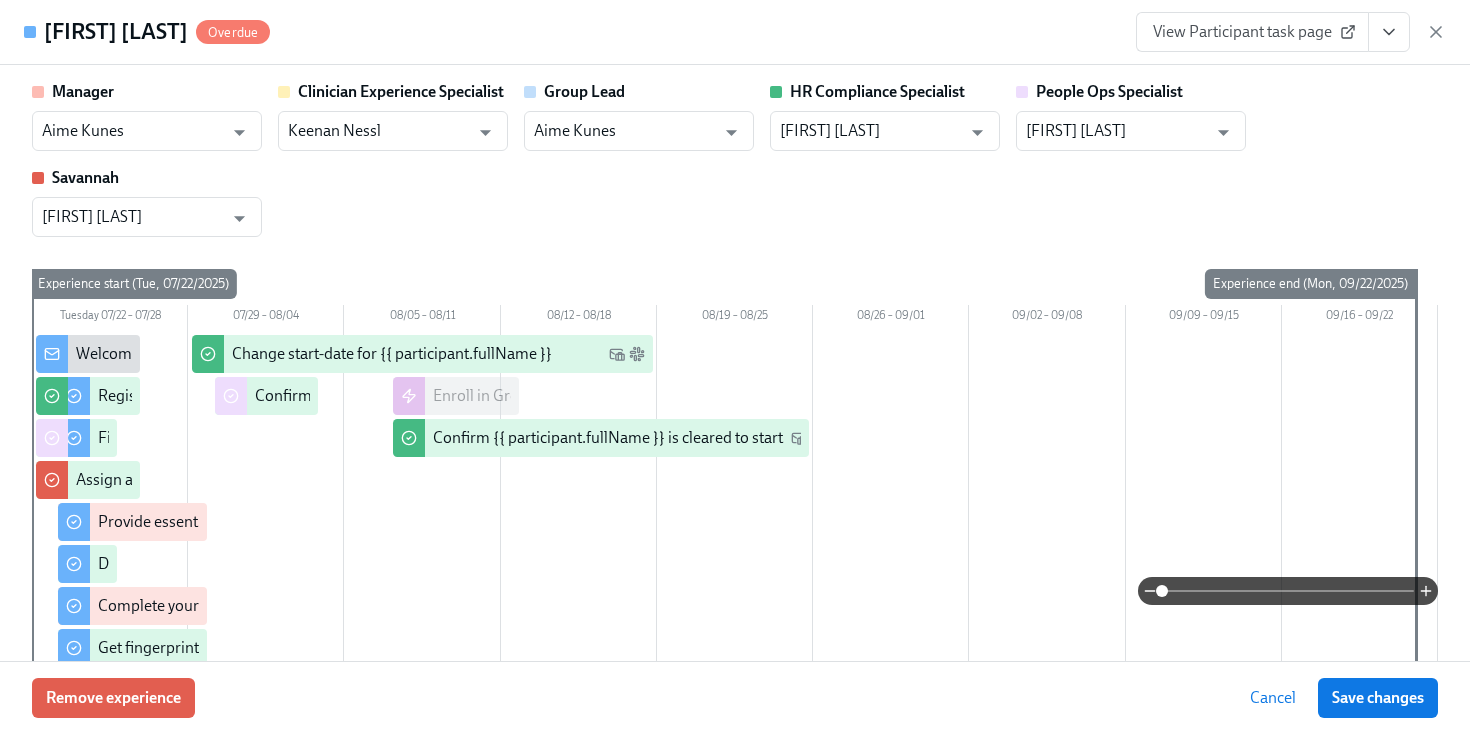 scroll, scrollTop: 4134, scrollLeft: 0, axis: vertical 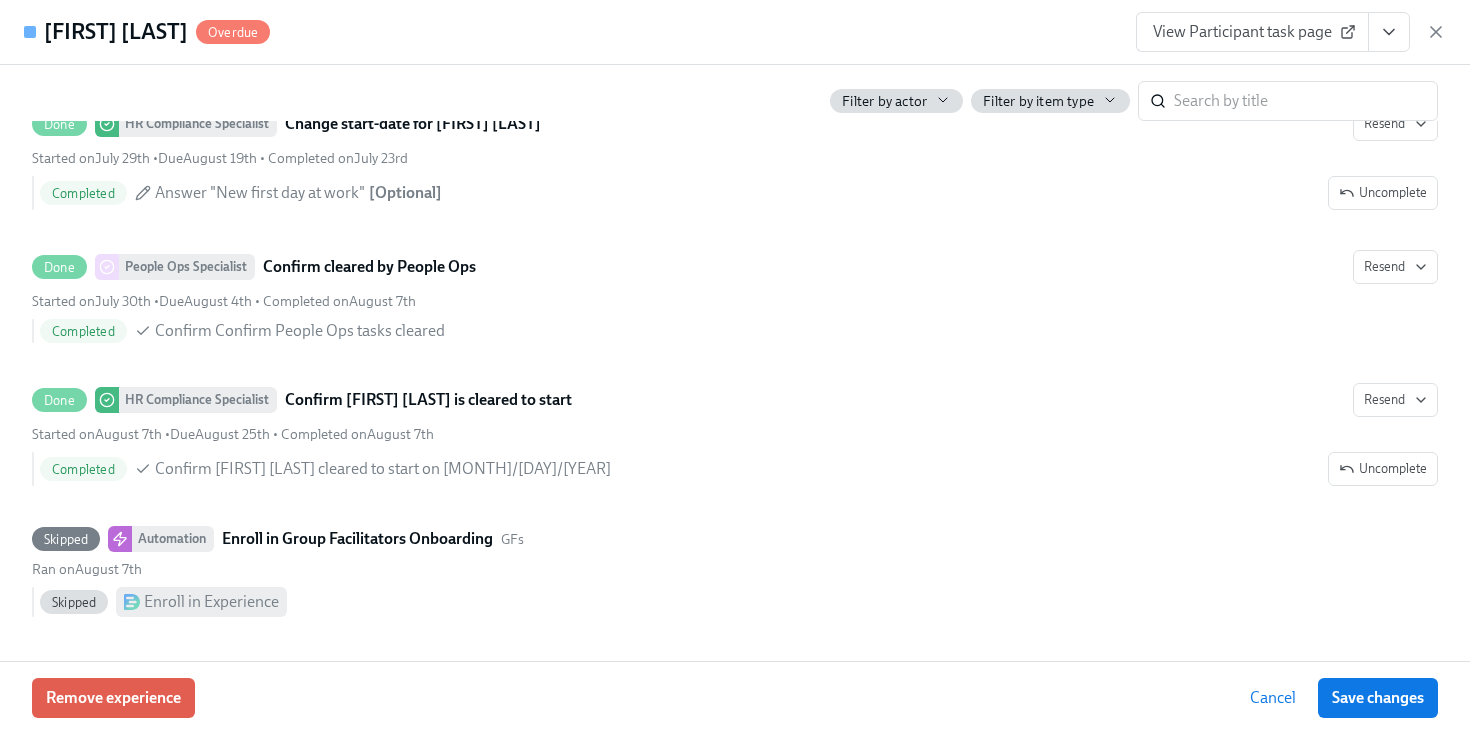 click on "Remove experience Cancel Save changes" at bounding box center (735, 697) 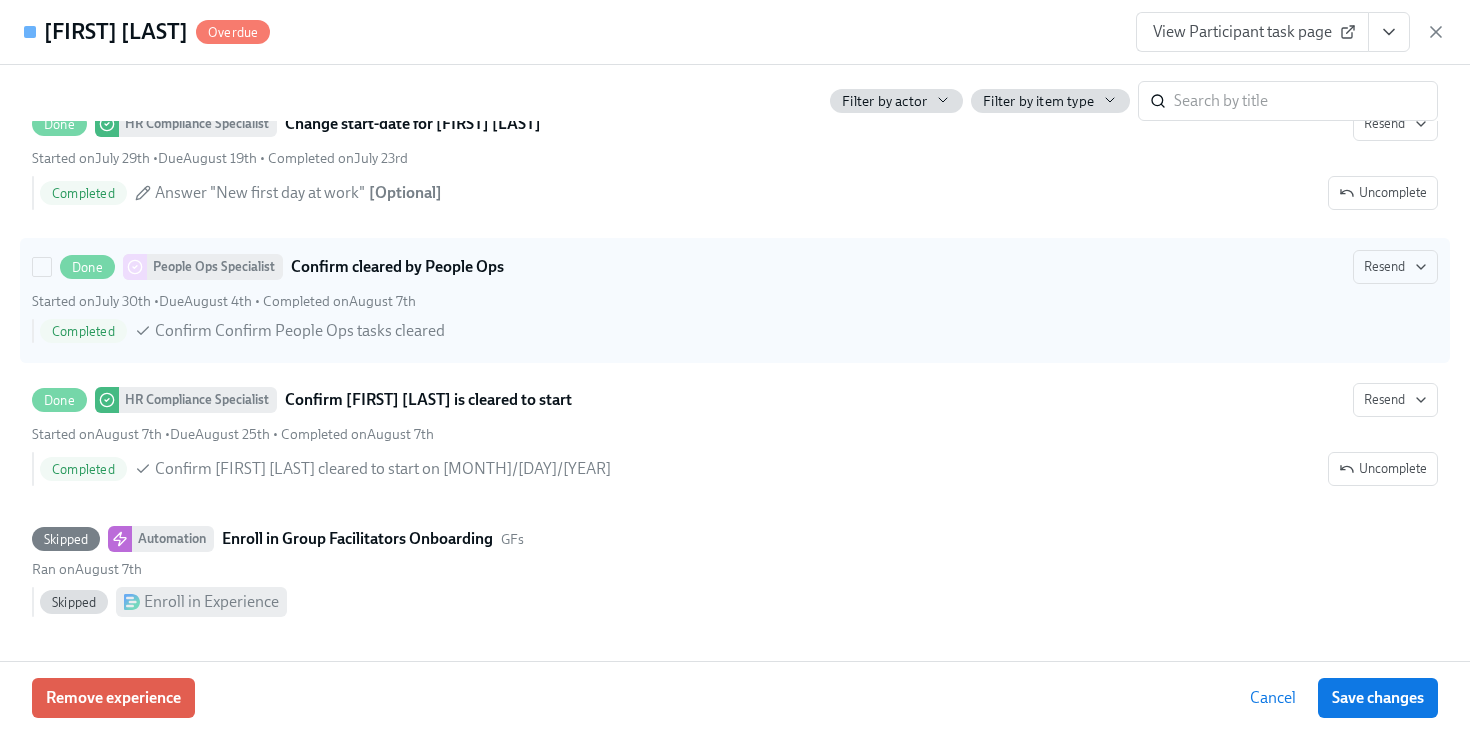 scroll, scrollTop: 0, scrollLeft: 0, axis: both 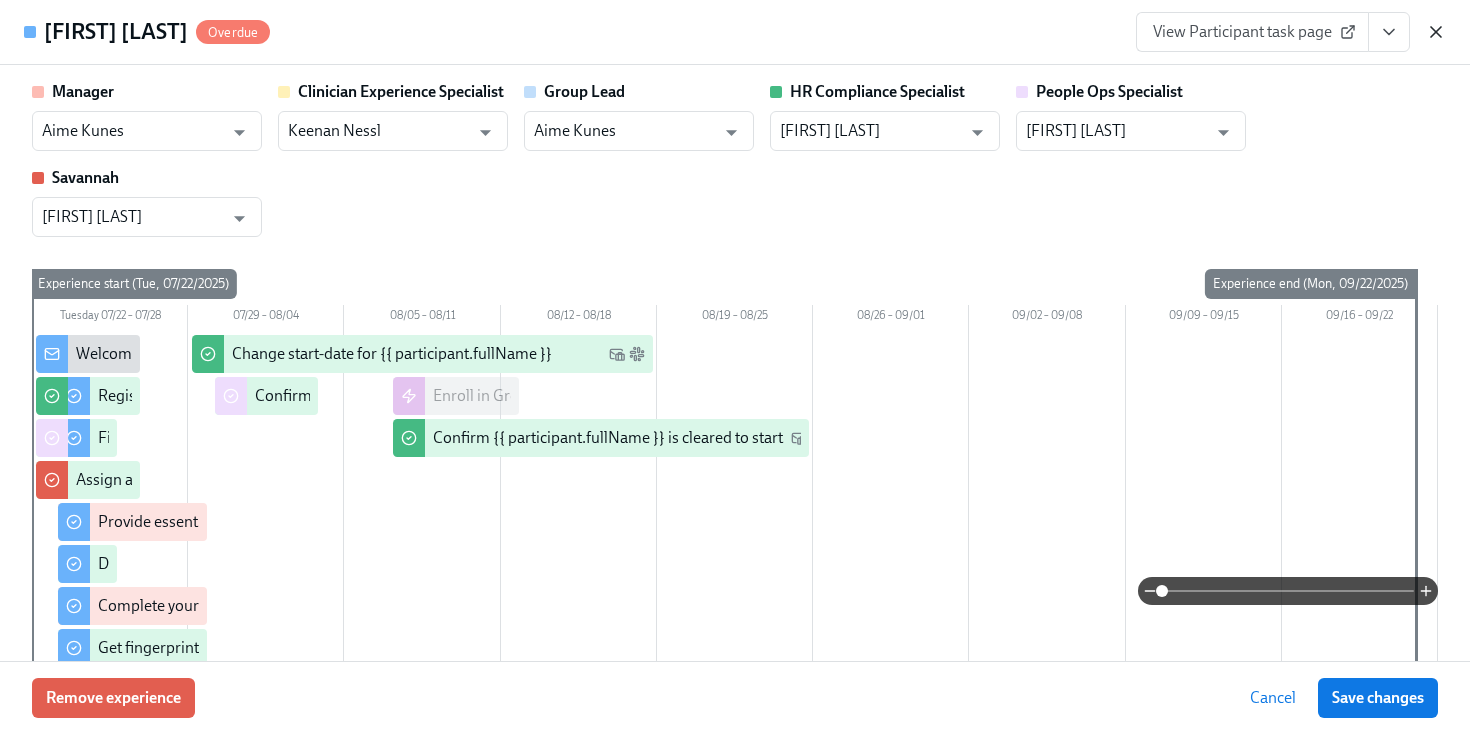 click 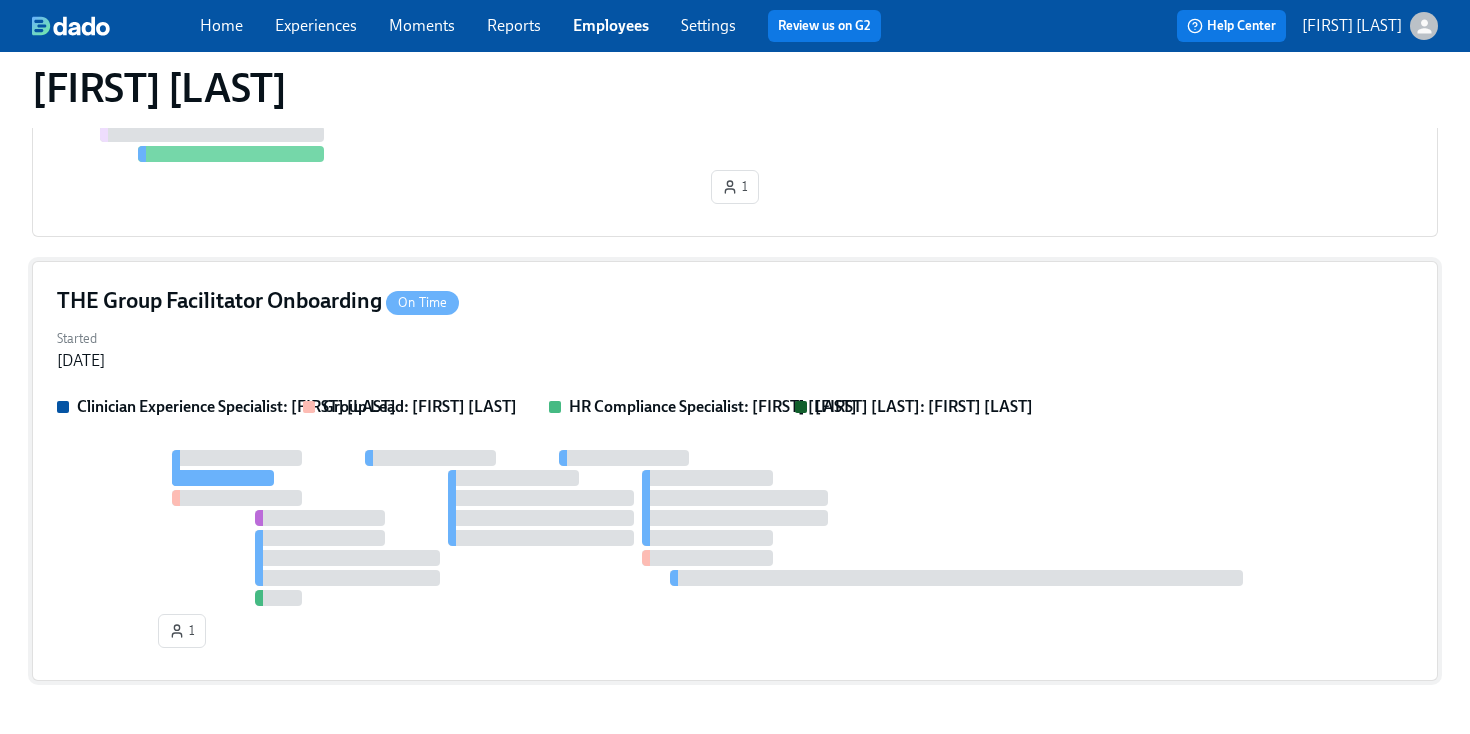 scroll, scrollTop: 1091, scrollLeft: 0, axis: vertical 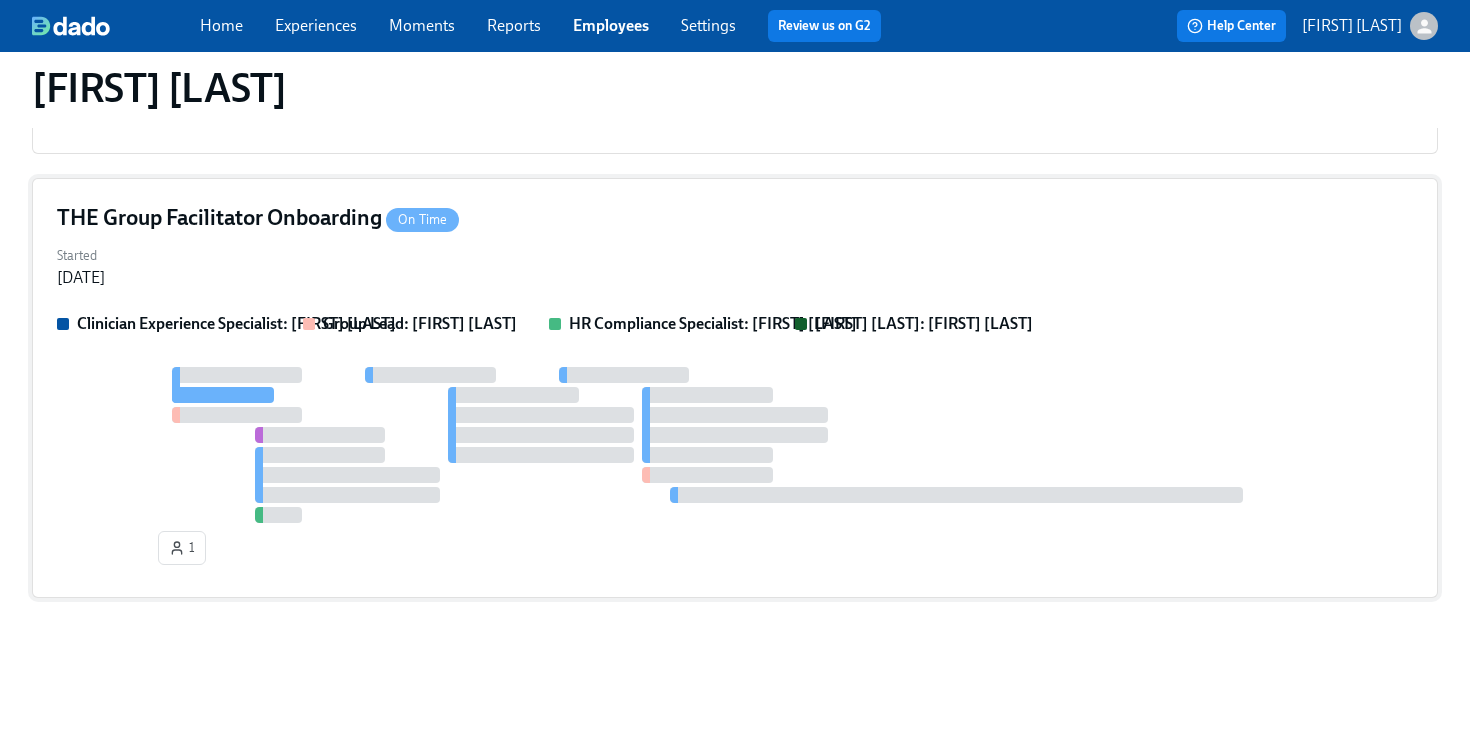 click on "THE Group Facilitator Onboarding   On Time Started Aug 07, 2025 Clinician Experience Specialist: Keenan Nessl Group Lead: Aime Kunes HR Compliance Specialist: Michelle Winograd Paige Eber: Paige Eber 1" at bounding box center (735, 388) 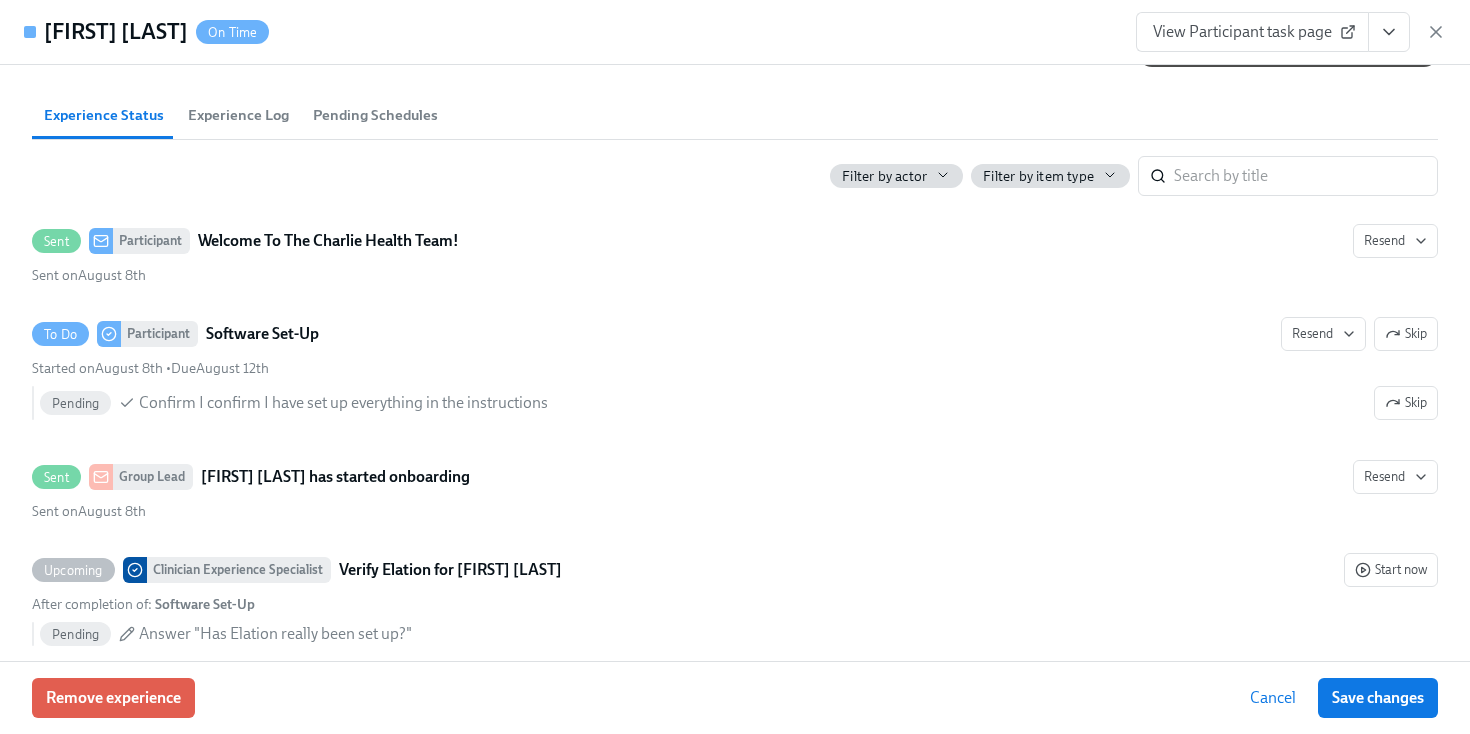 scroll, scrollTop: 601, scrollLeft: 0, axis: vertical 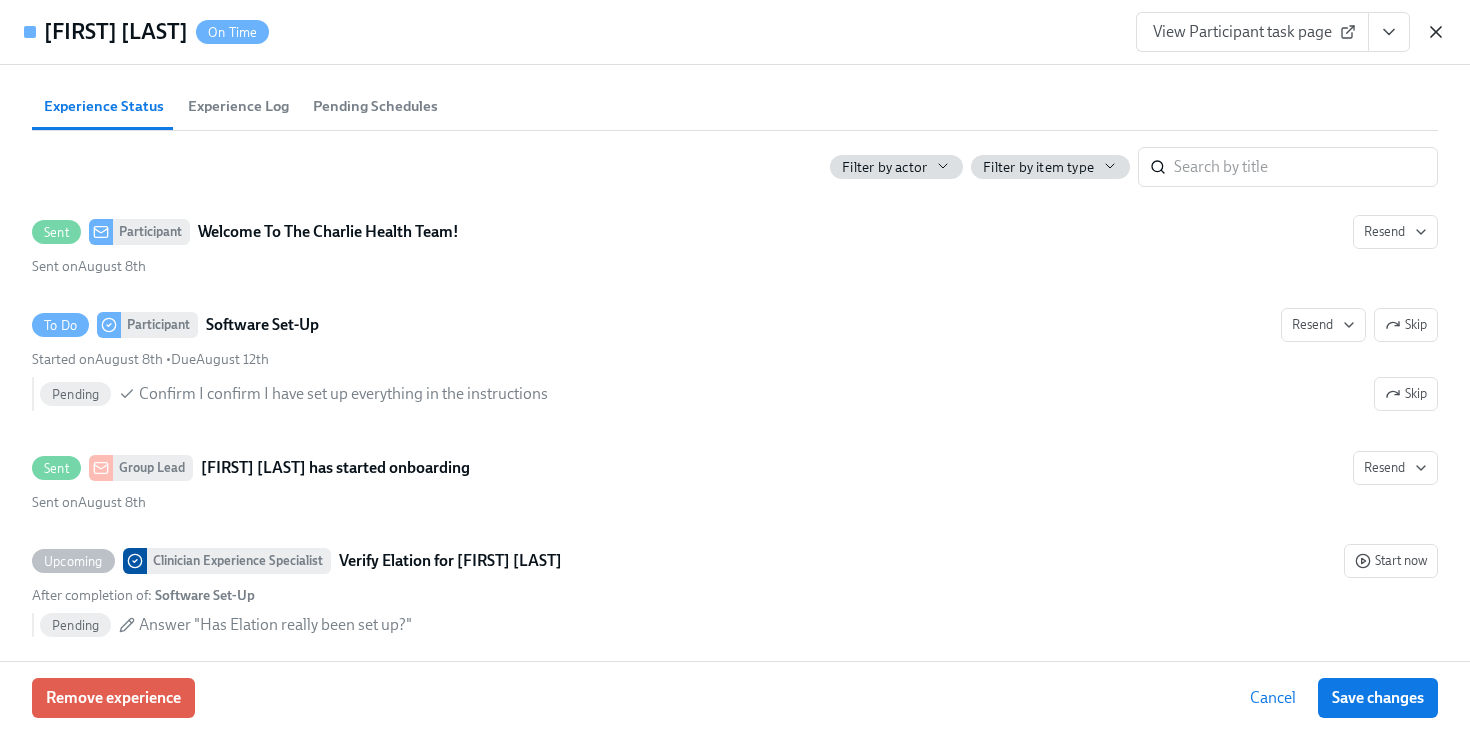click 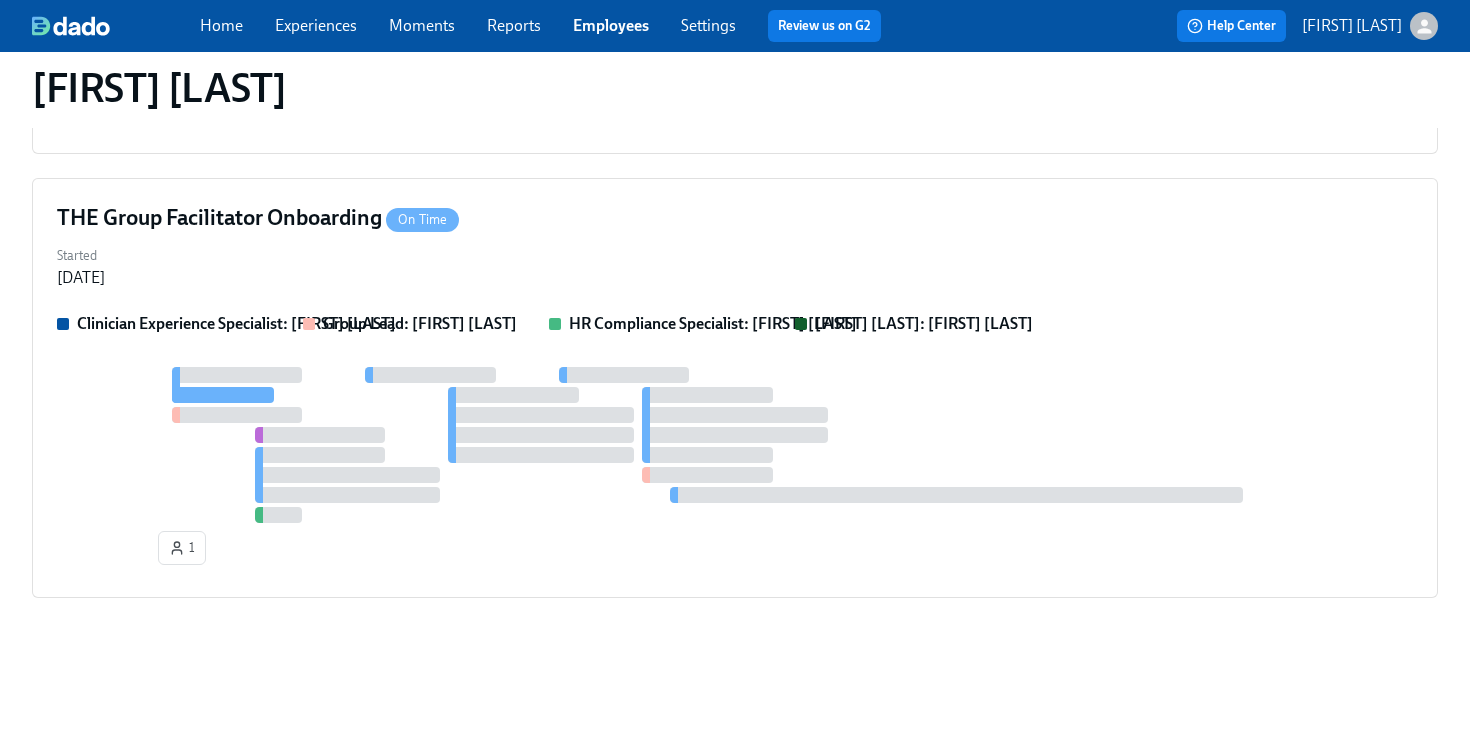 click on "Employees" at bounding box center (611, 25) 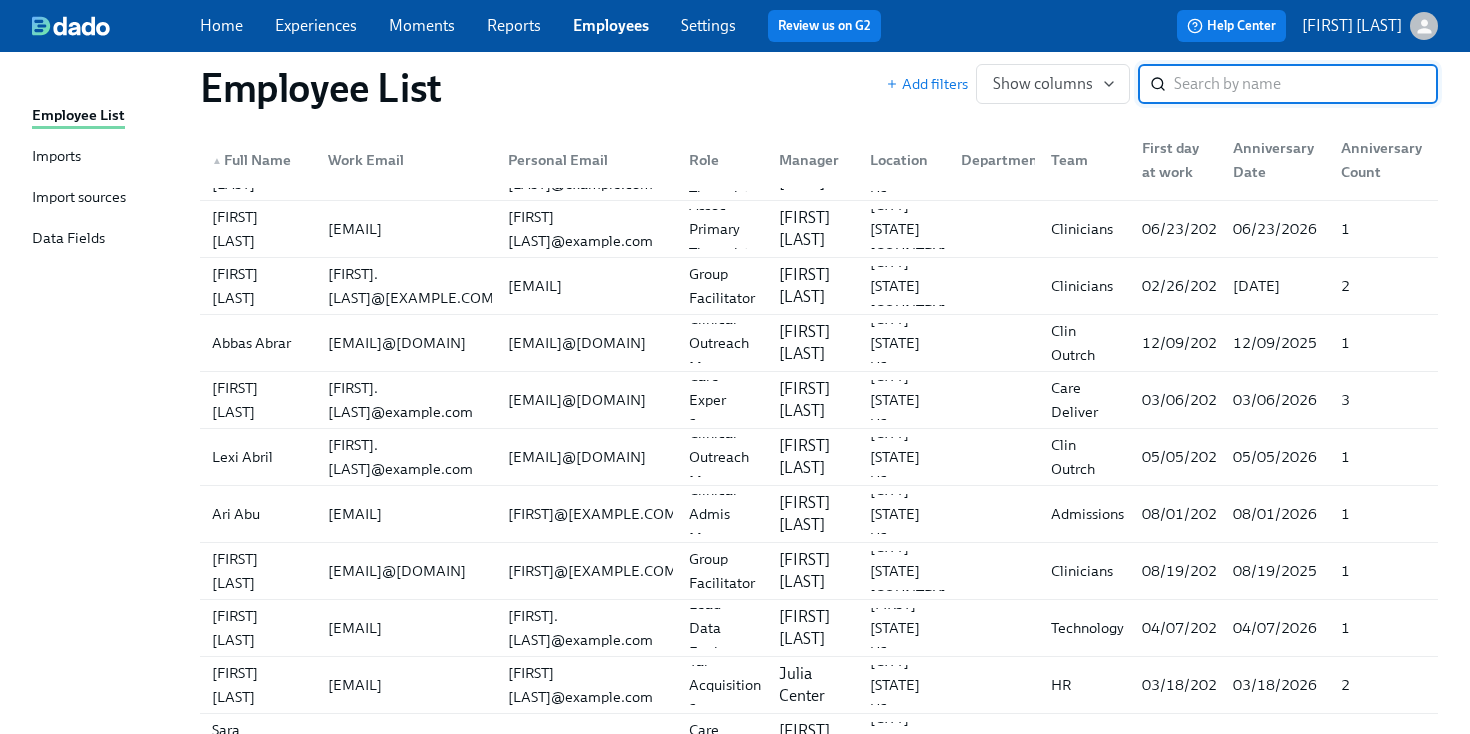 scroll, scrollTop: 0, scrollLeft: 0, axis: both 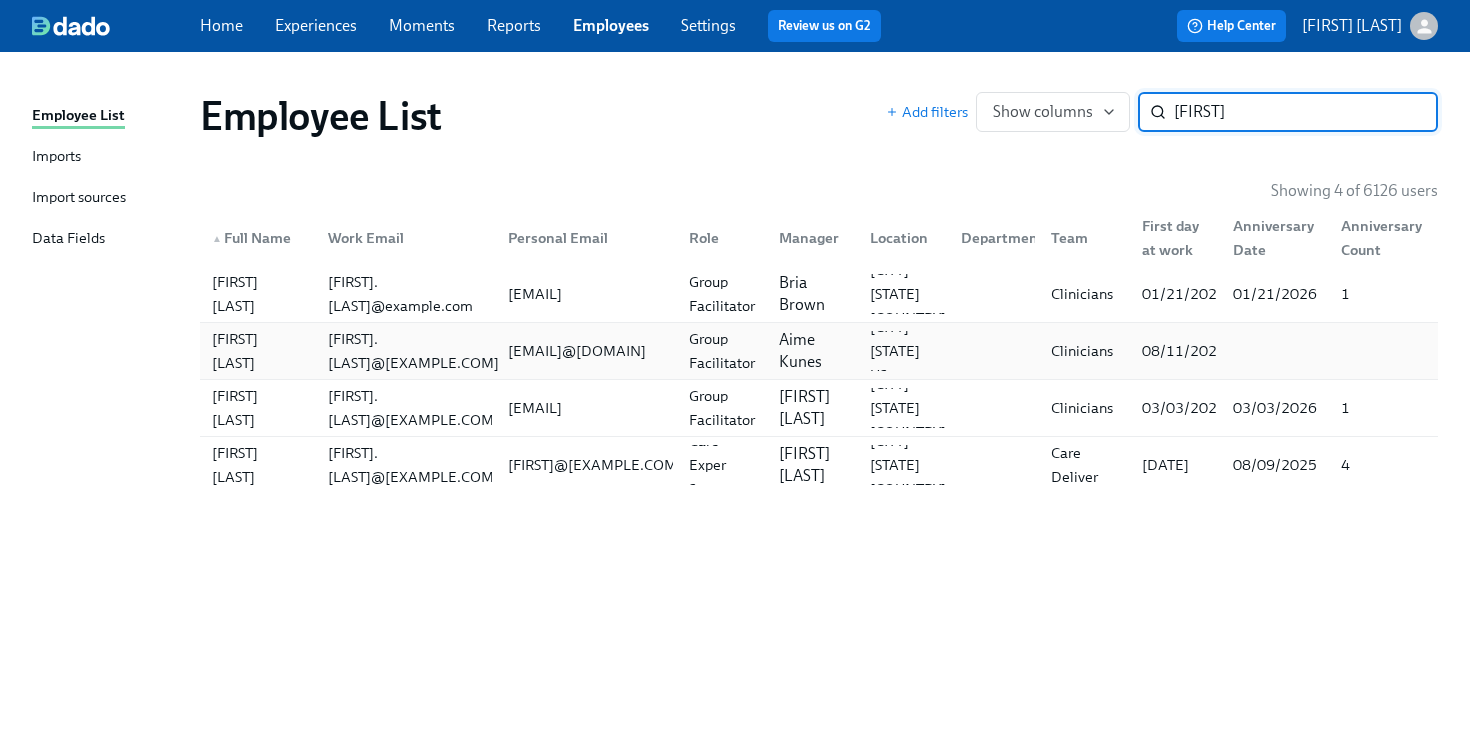 type on "mariam" 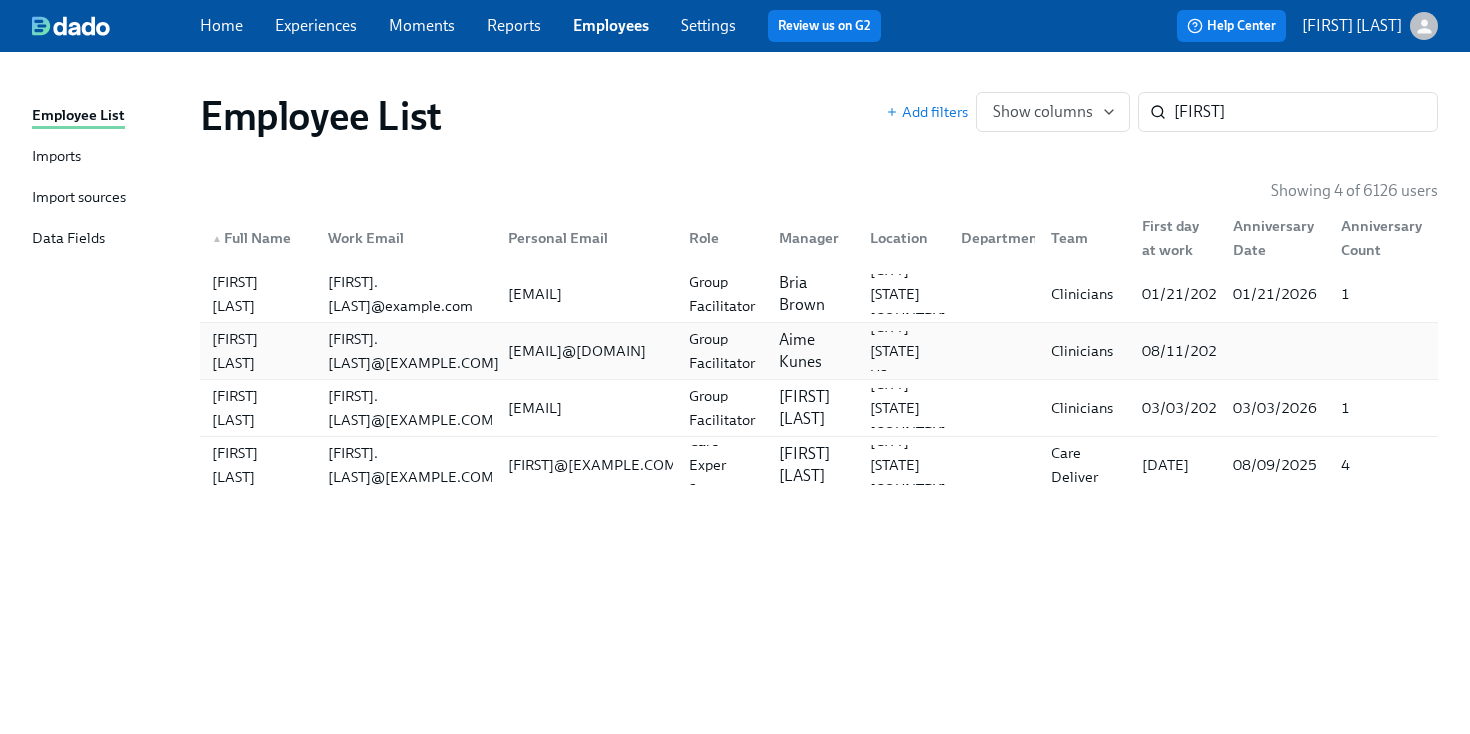 click on "mariam.bandawal@charliehealth.com" at bounding box center [402, 351] 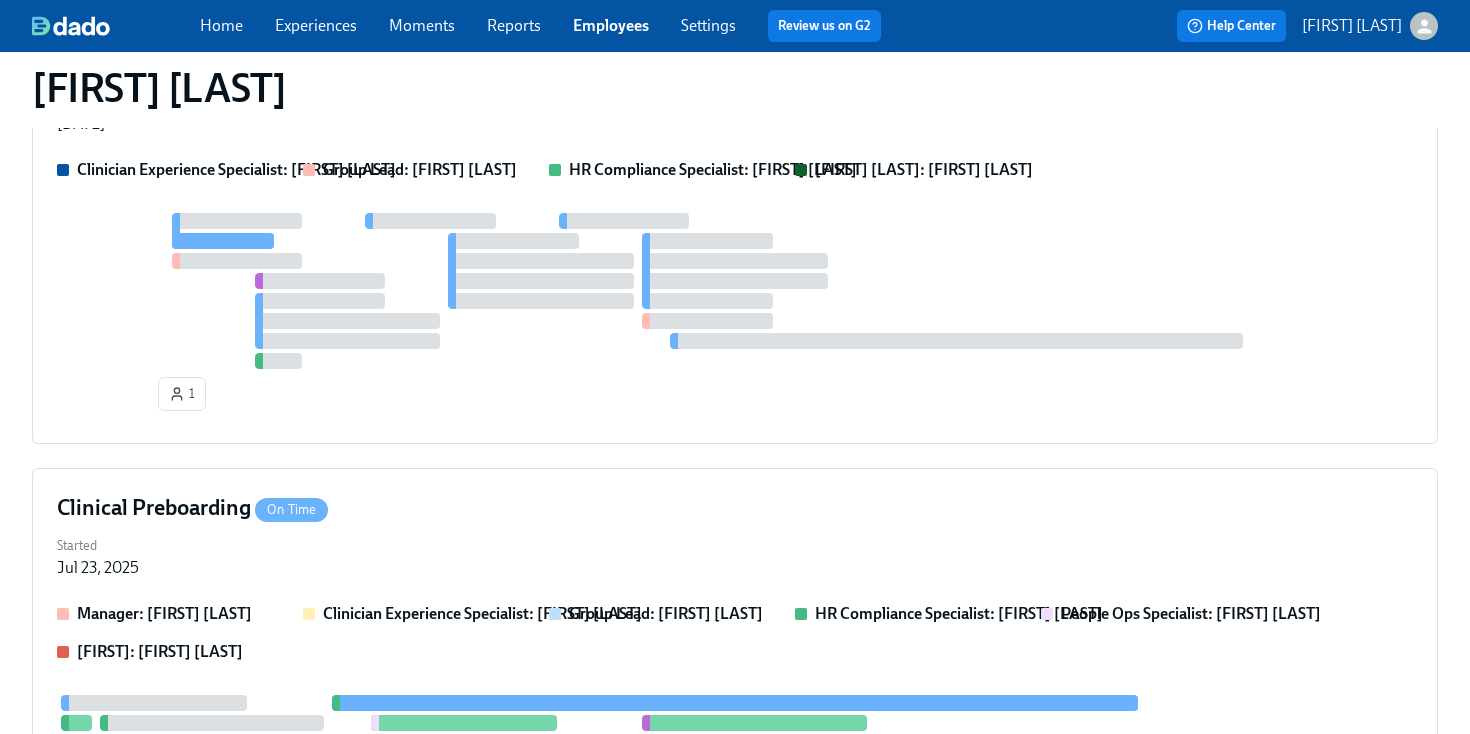 scroll, scrollTop: 0, scrollLeft: 0, axis: both 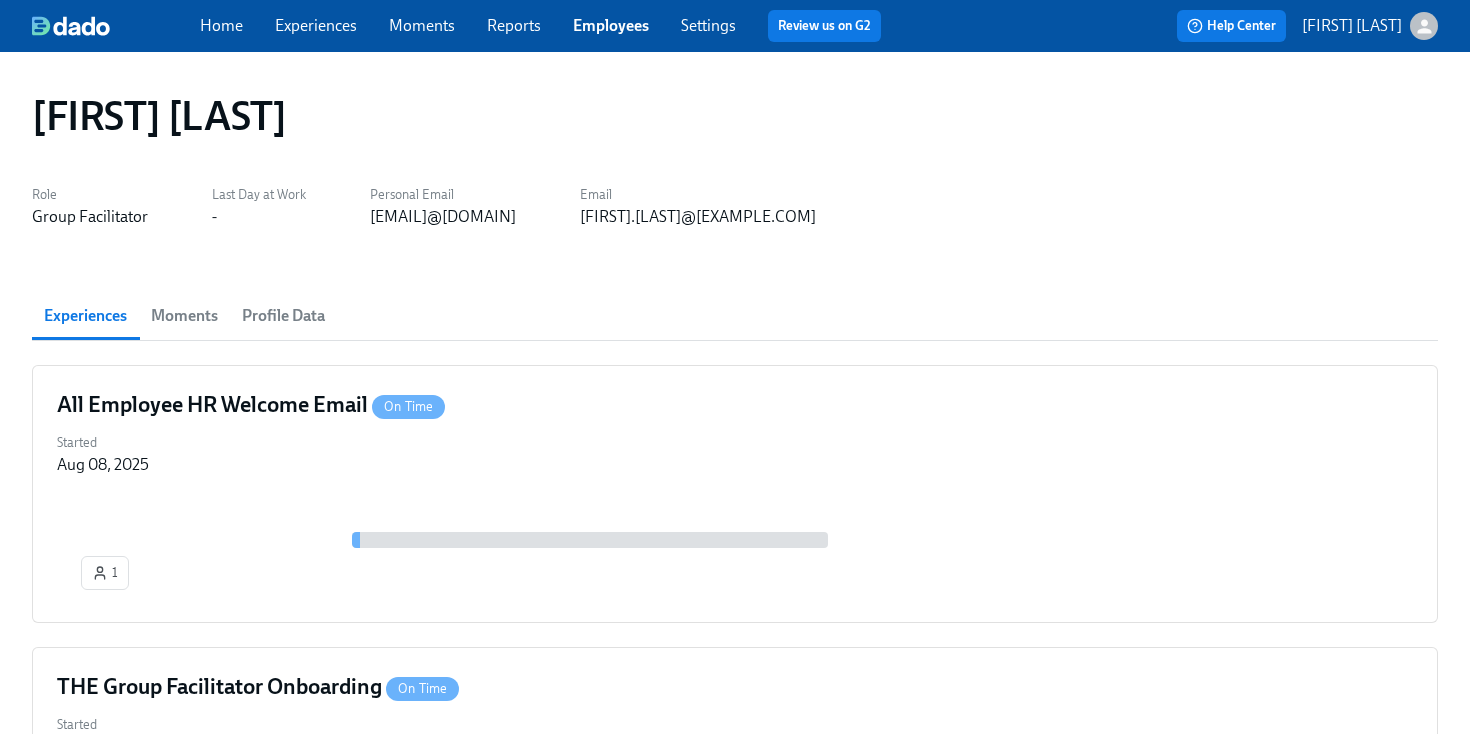 click on "Employees" at bounding box center (611, 25) 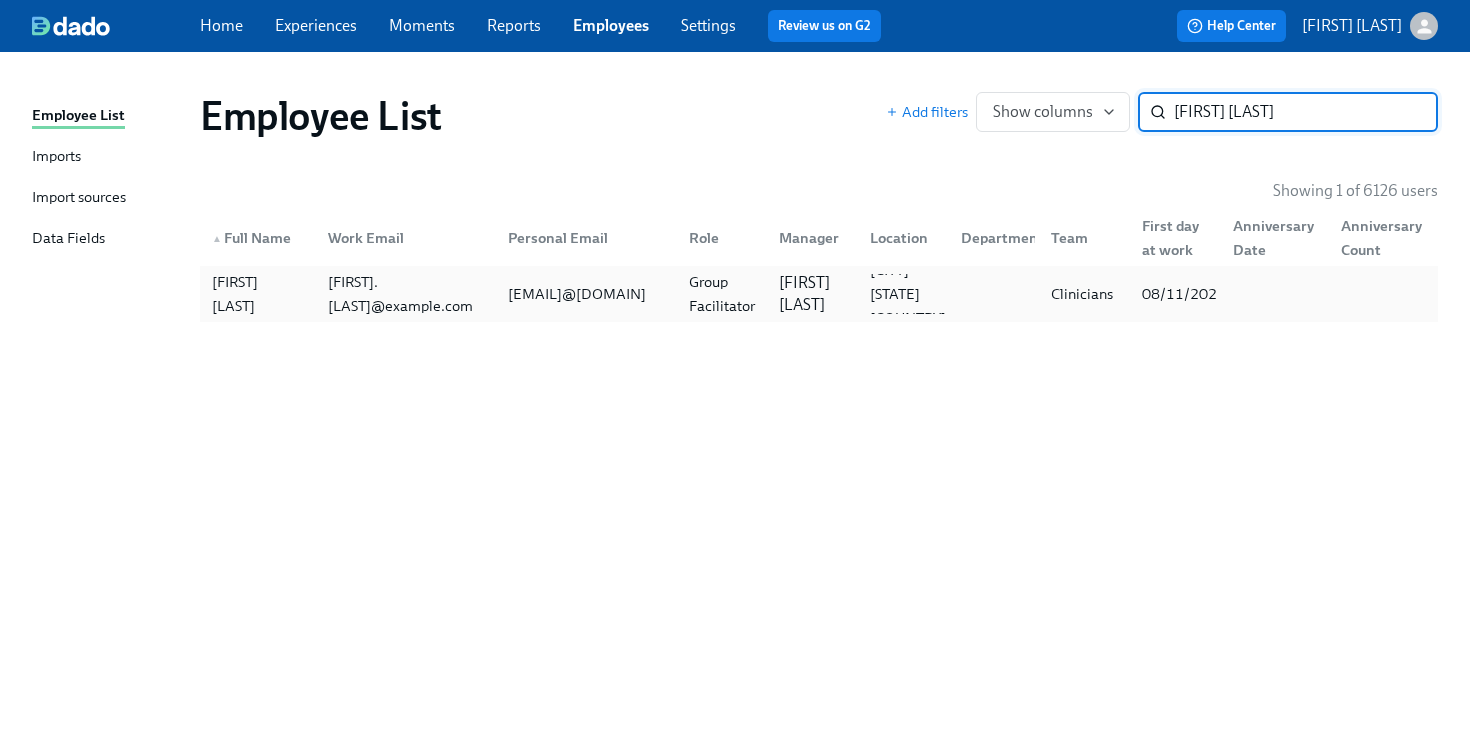 type on "tiarra d" 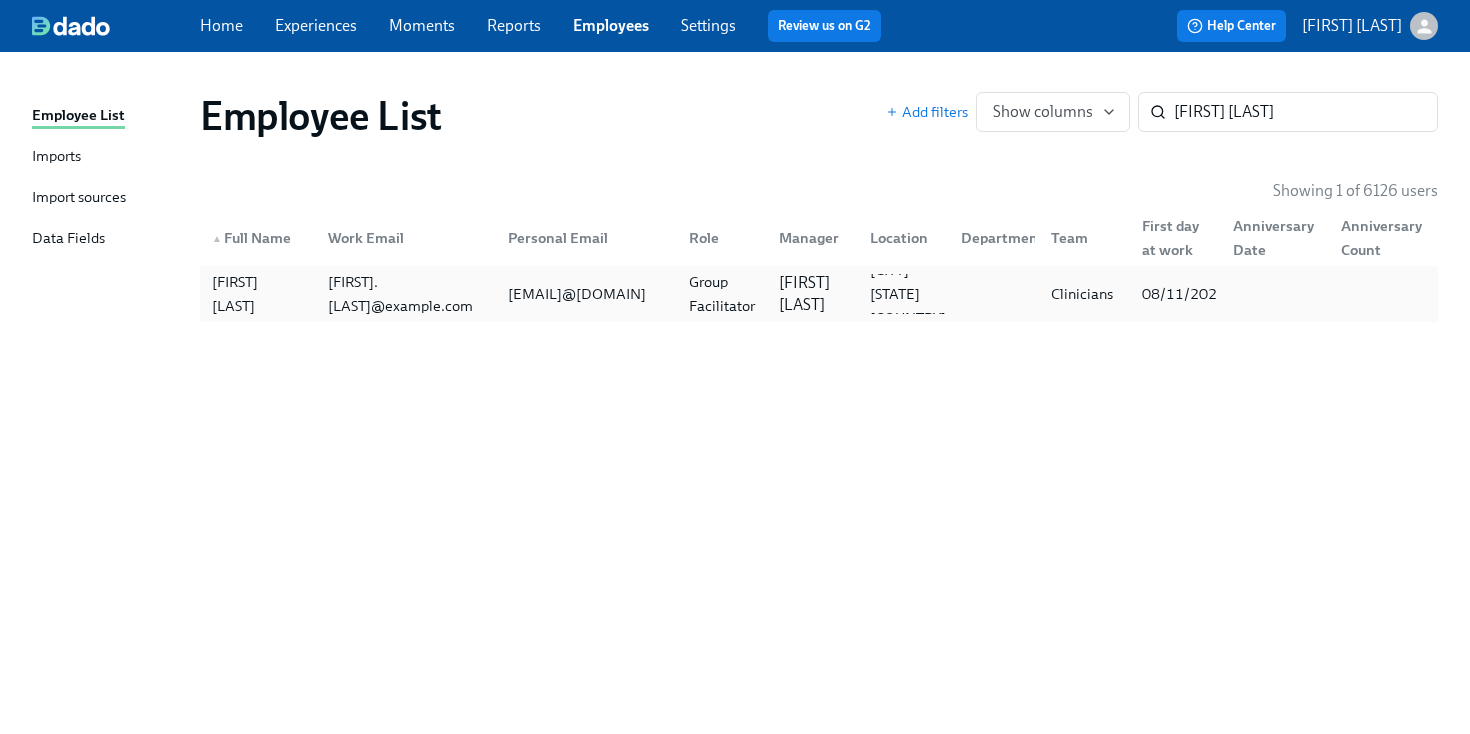 click on "tiarra.deleston@charliehealth.com" at bounding box center (406, 294) 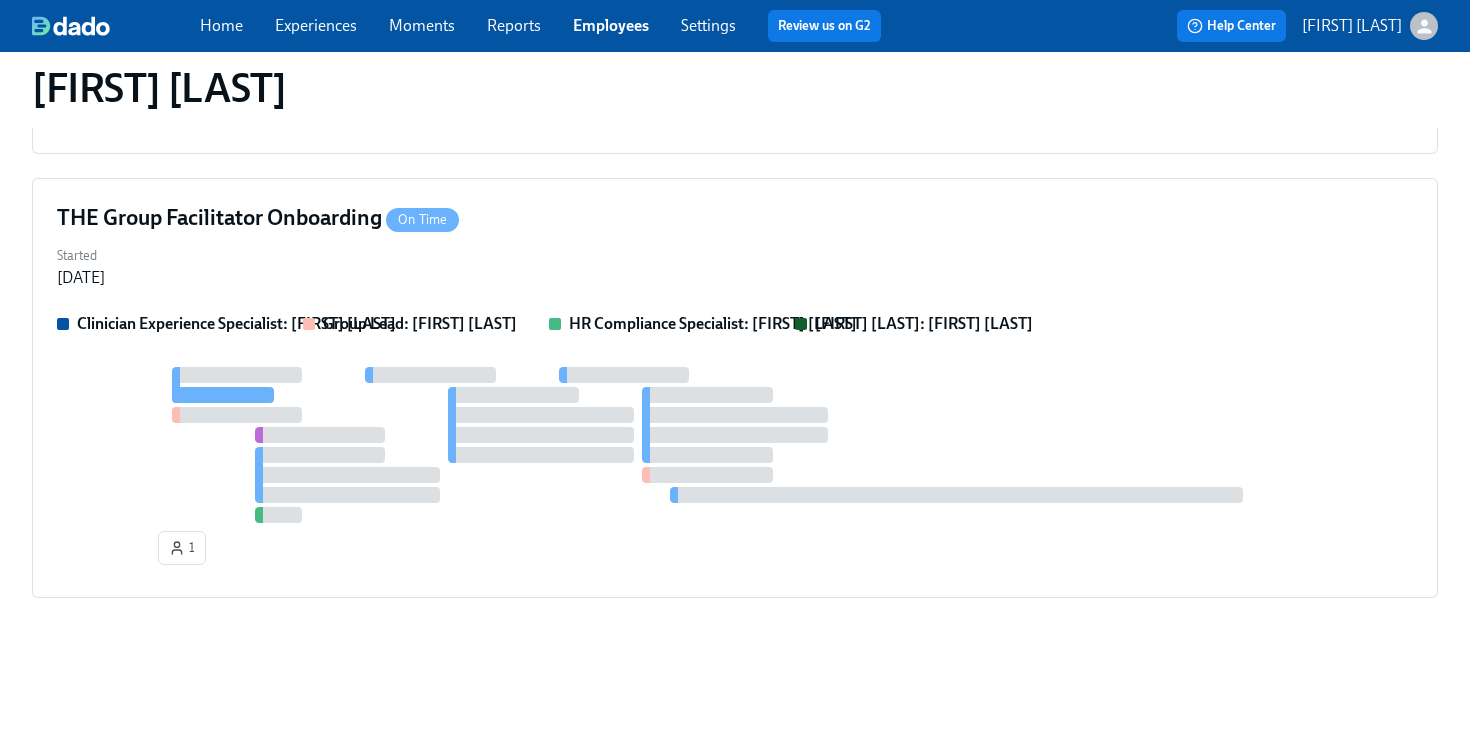 scroll, scrollTop: 0, scrollLeft: 0, axis: both 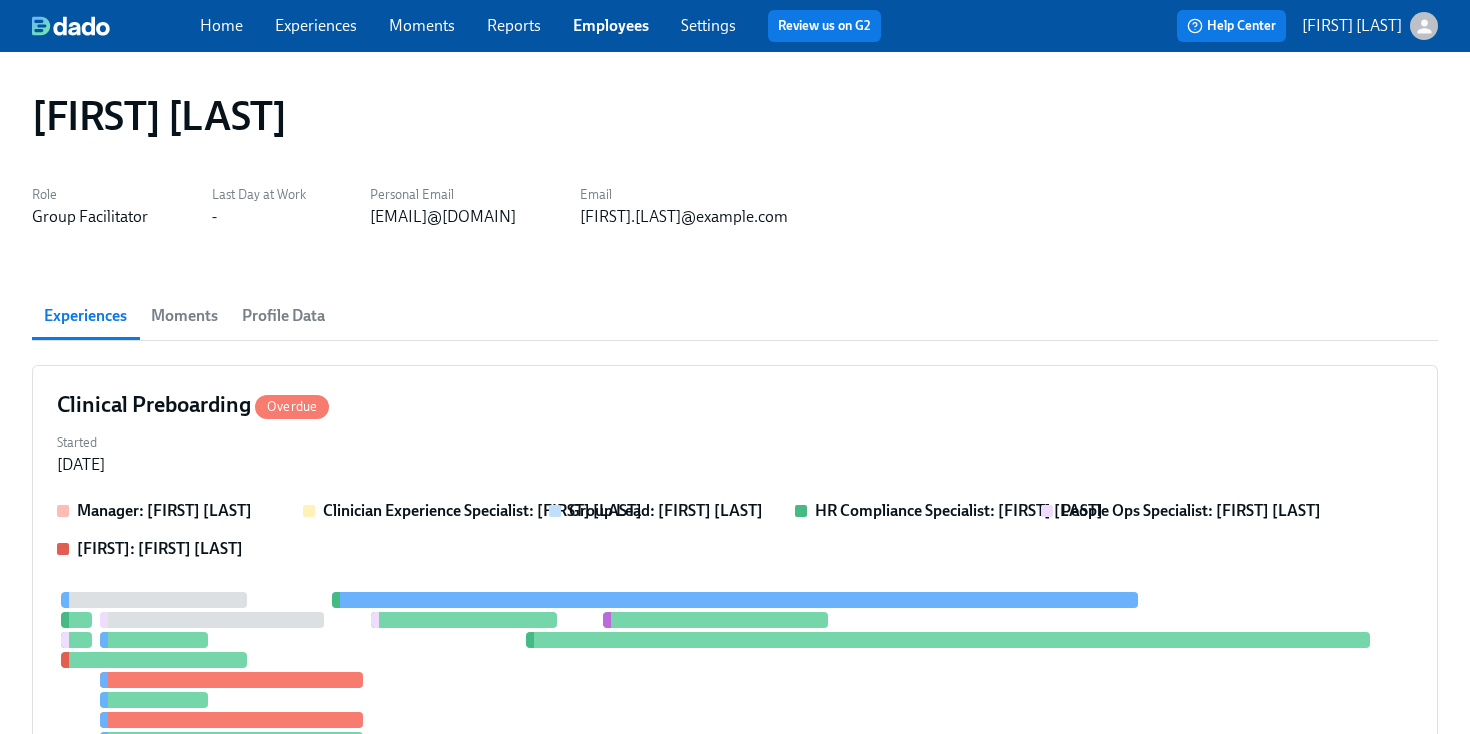 click on "Home Experiences Moments Reports Employees Settings Review us on G2" at bounding box center [548, 26] 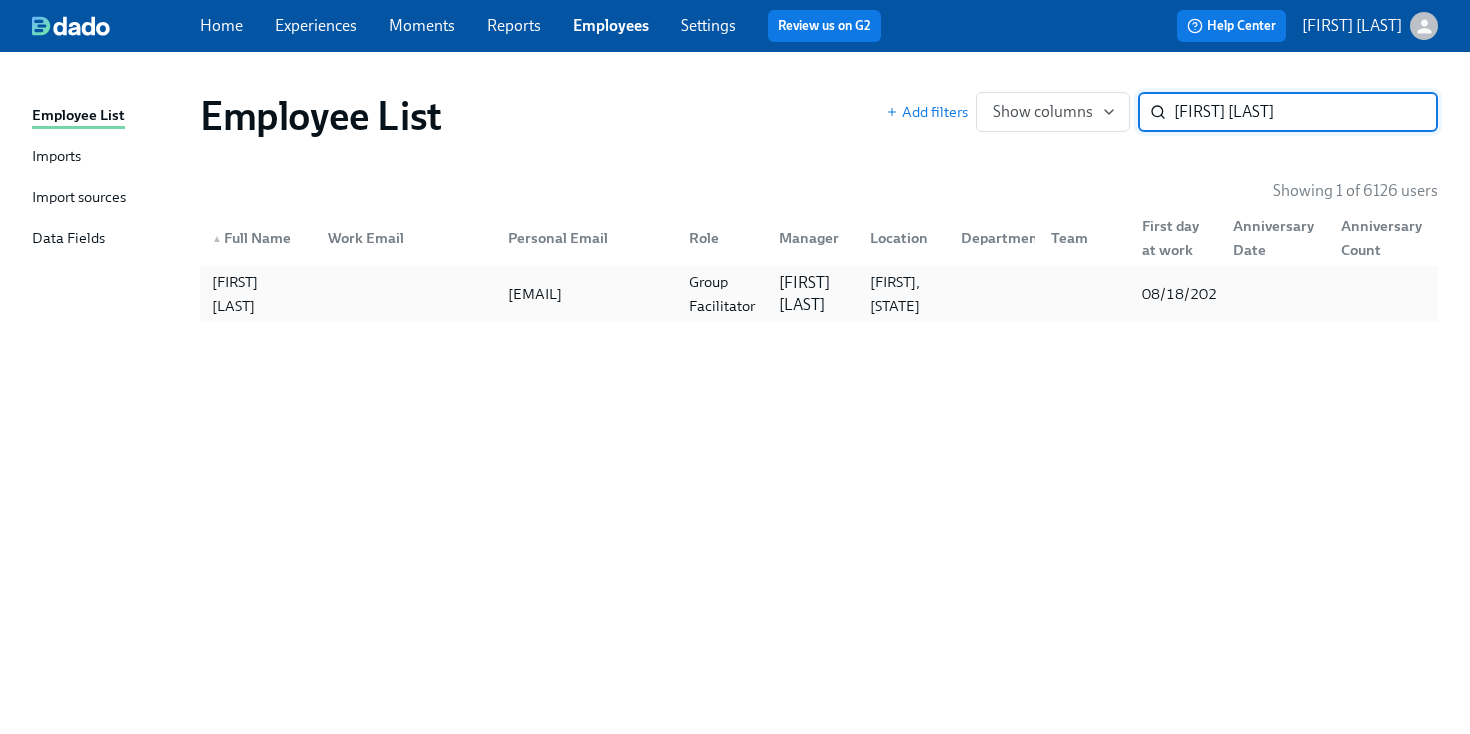 type on "selena k" 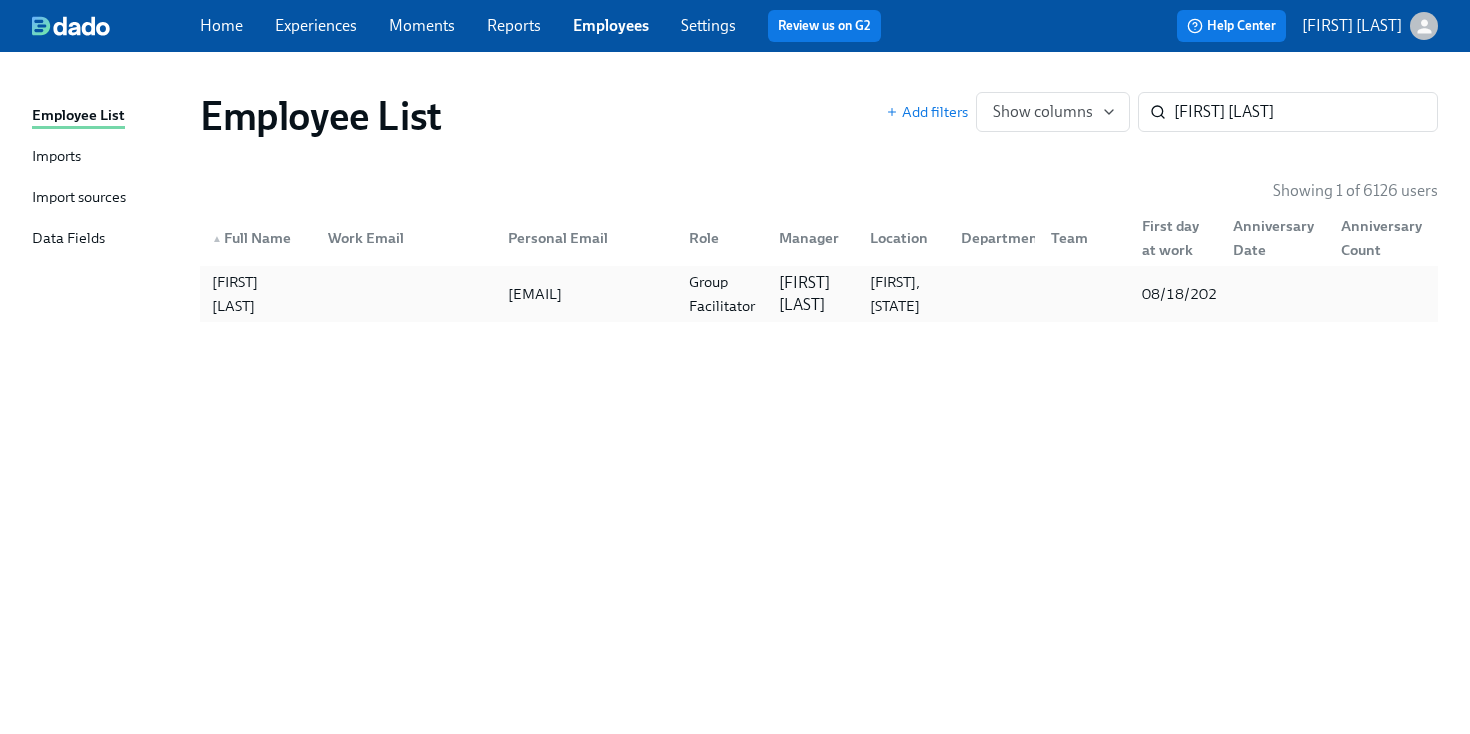 click at bounding box center (402, 294) 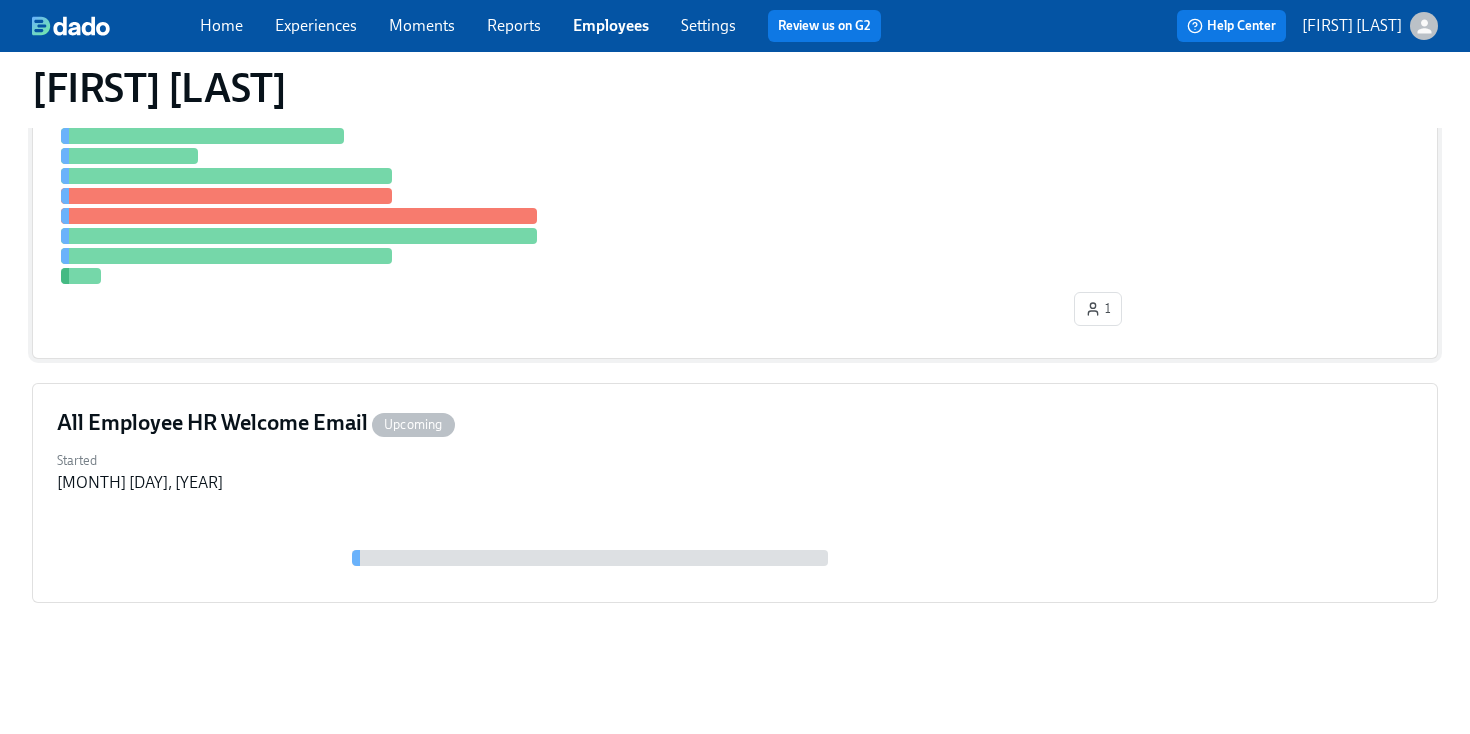 scroll, scrollTop: 0, scrollLeft: 0, axis: both 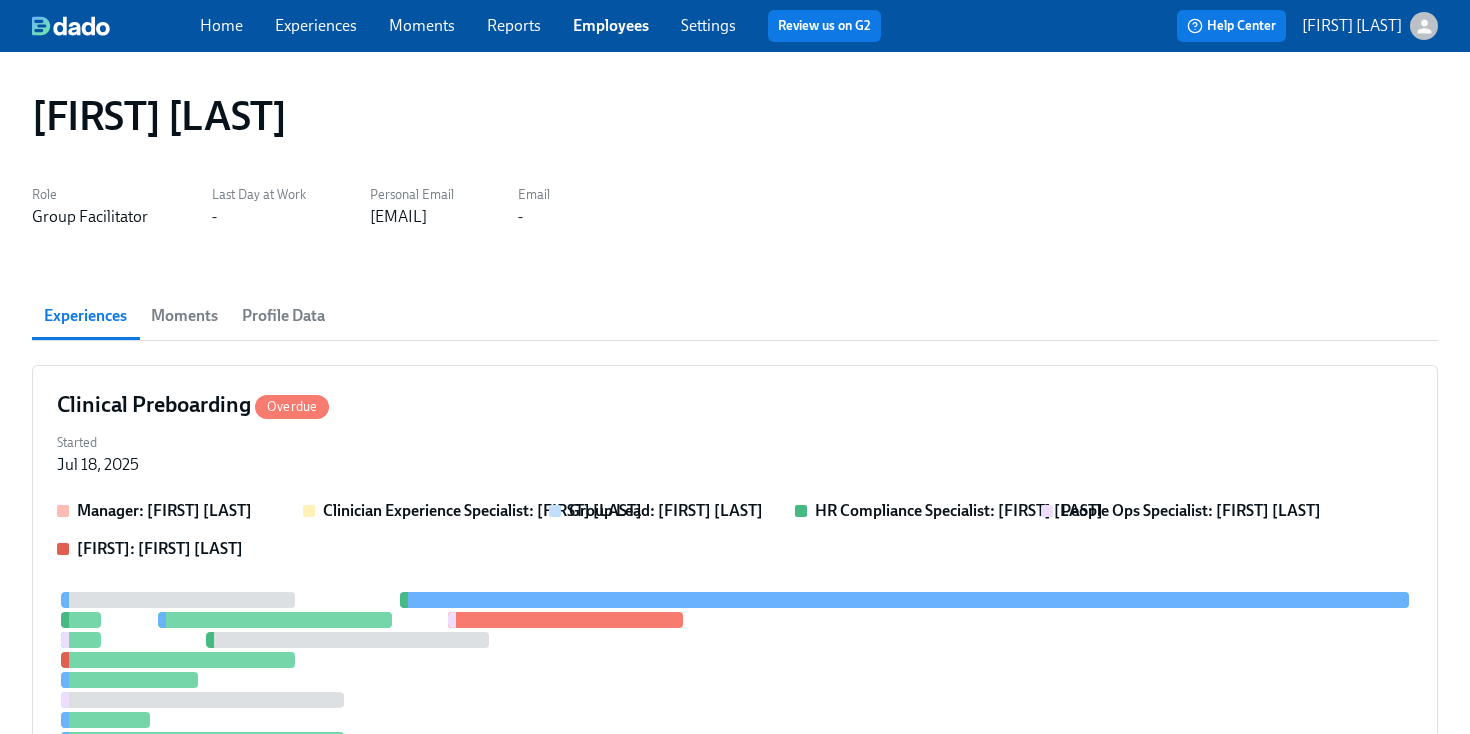 click at bounding box center [71, 26] 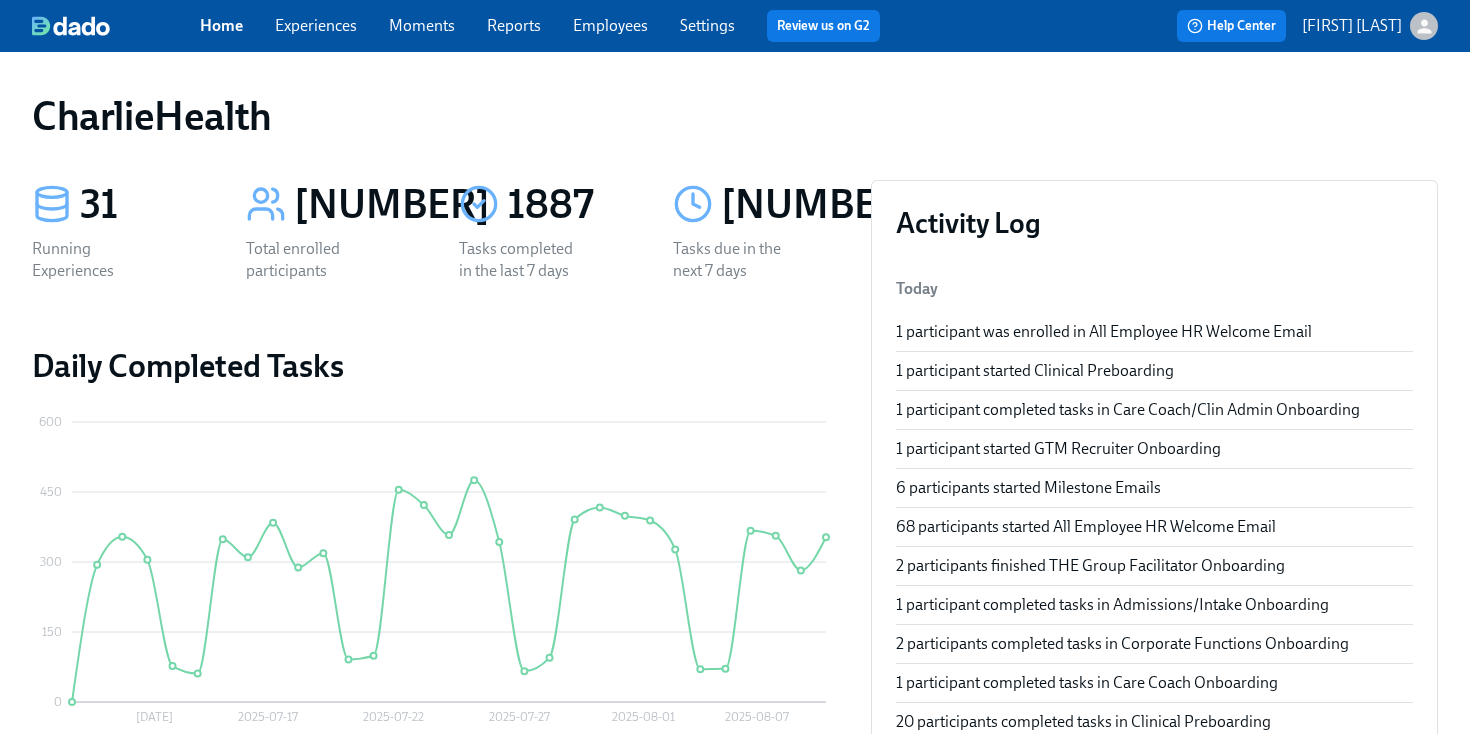 click on "Employees" at bounding box center [610, 25] 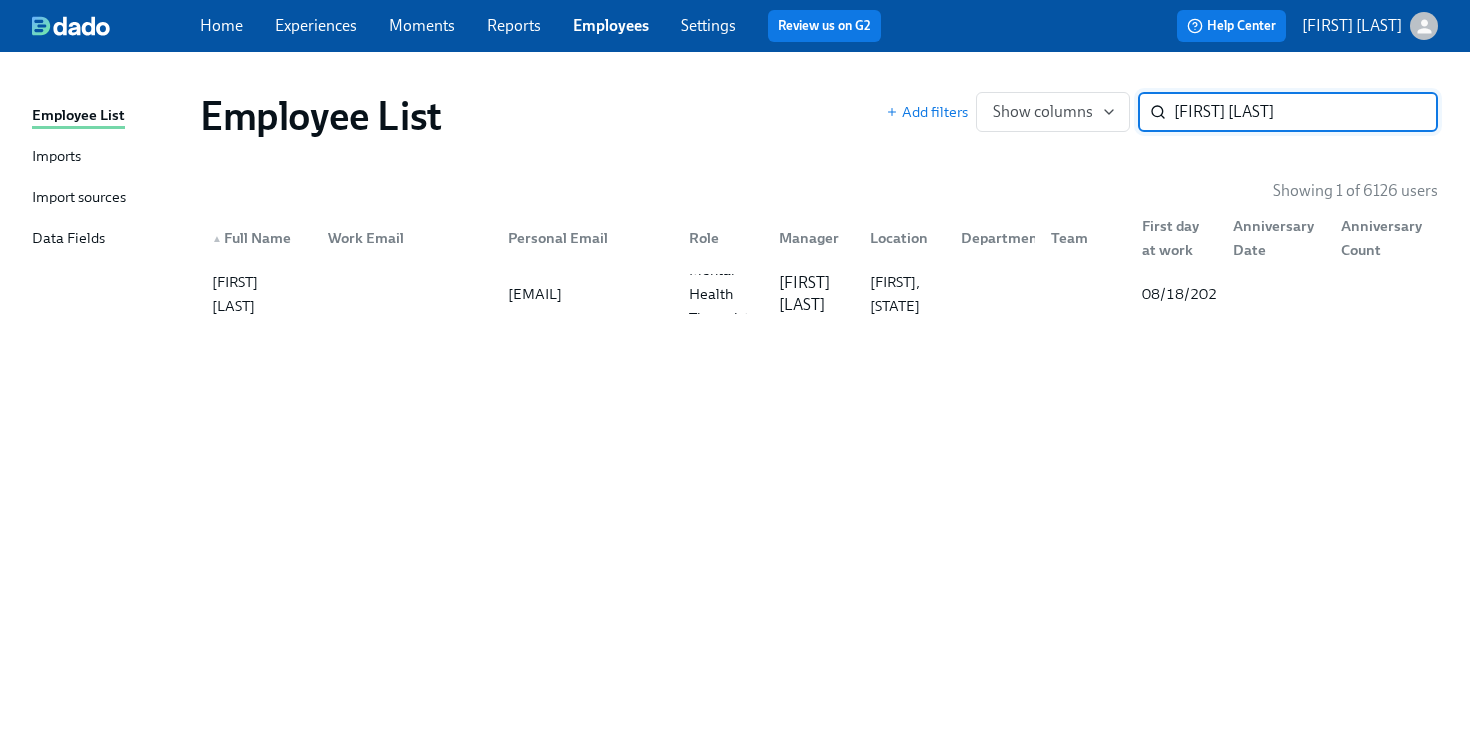 type on "caitlin day" 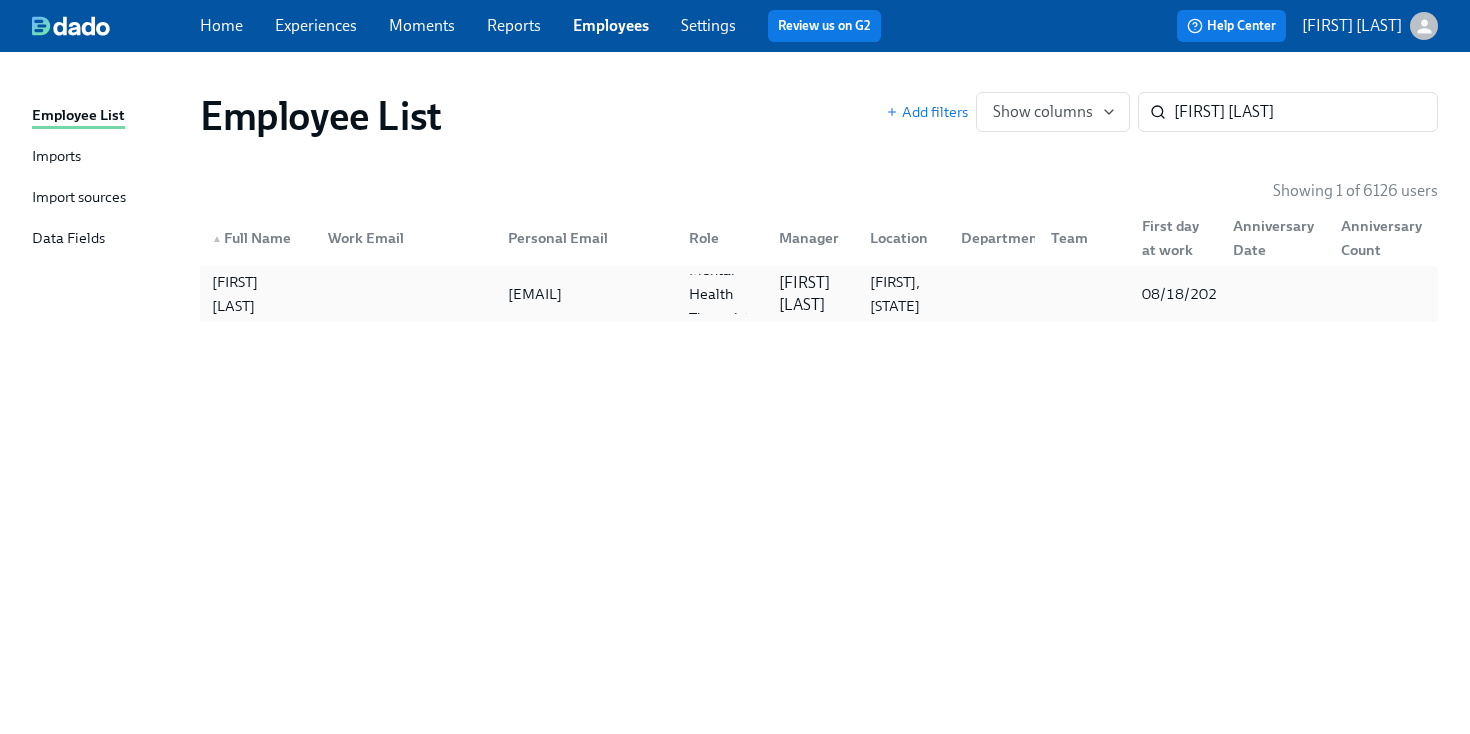 click on "caitlinccahoon@gmail.com" at bounding box center [535, 294] 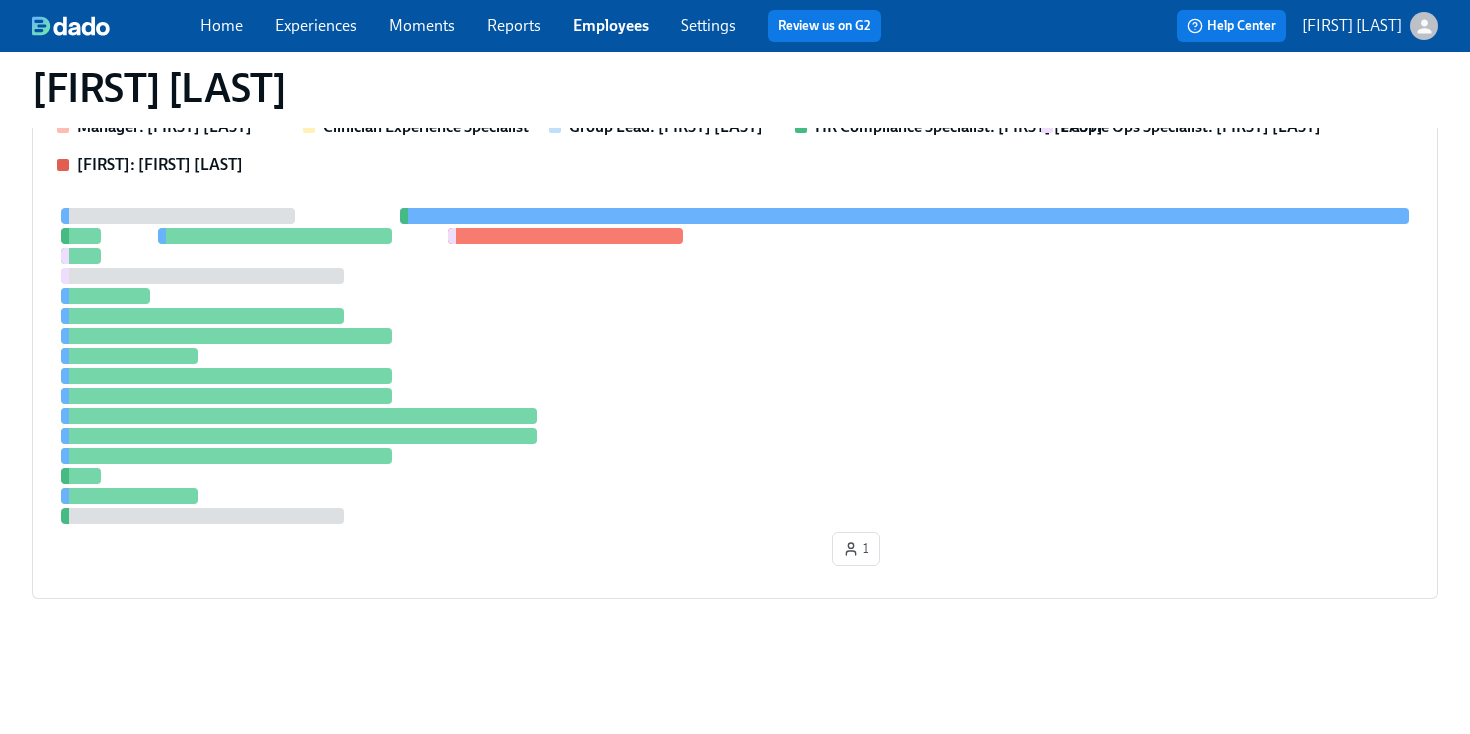scroll, scrollTop: 629, scrollLeft: 0, axis: vertical 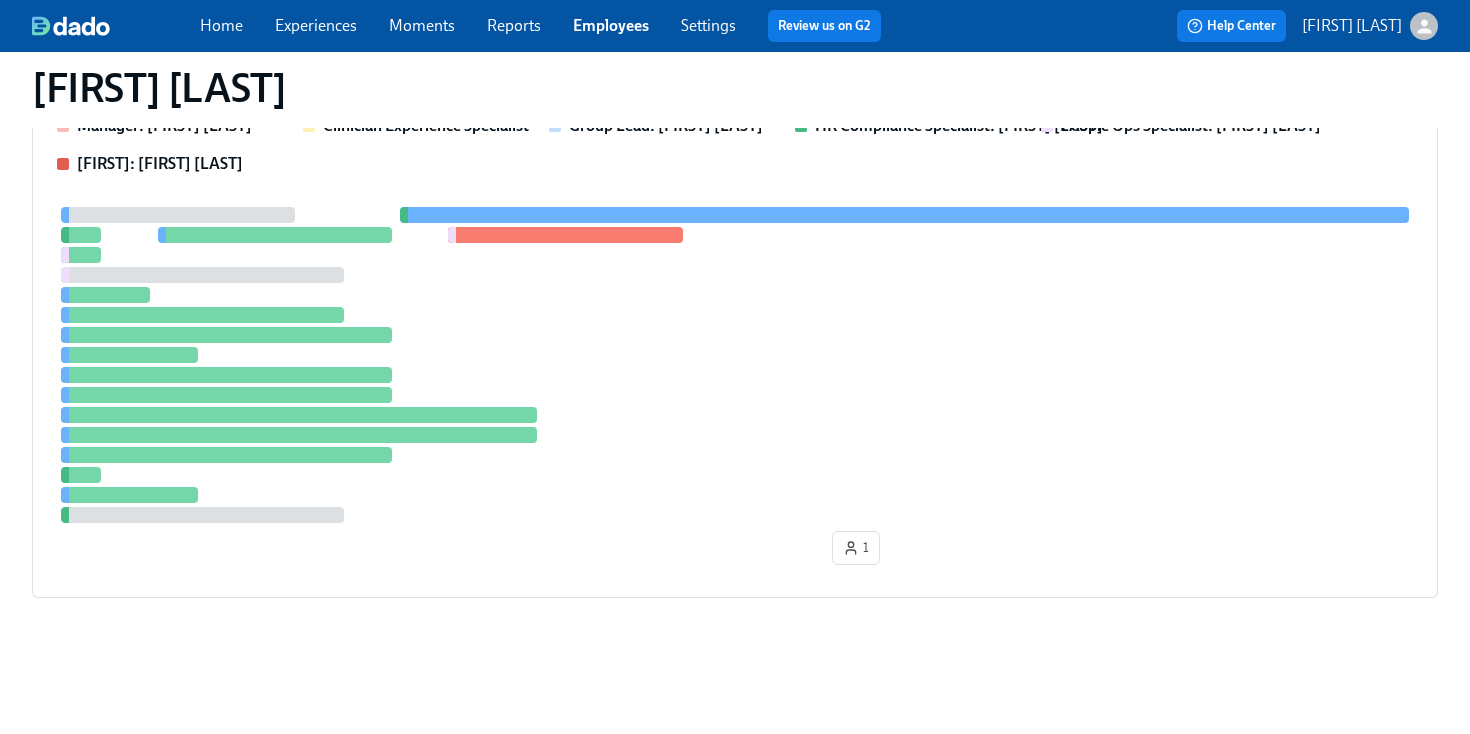 click at bounding box center (735, 365) 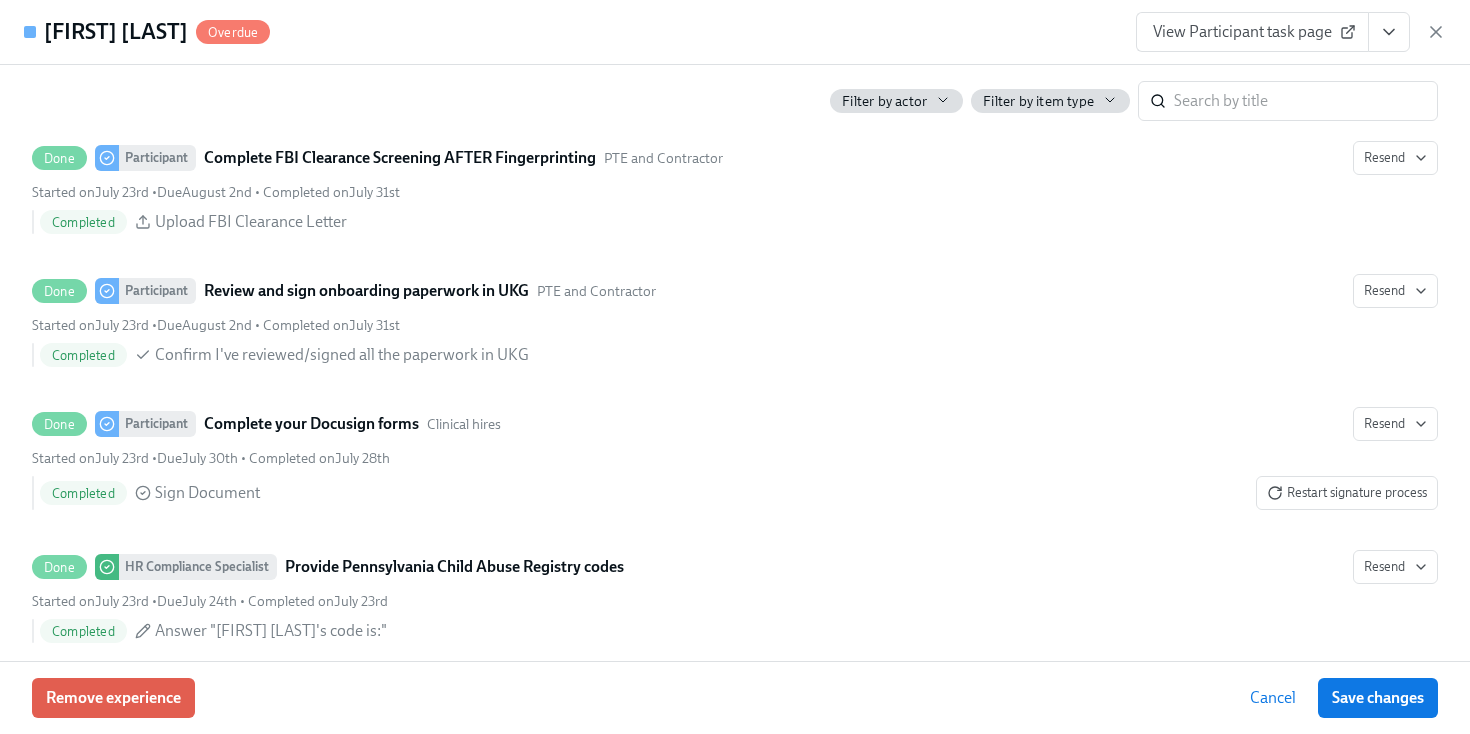 scroll, scrollTop: 3194, scrollLeft: 0, axis: vertical 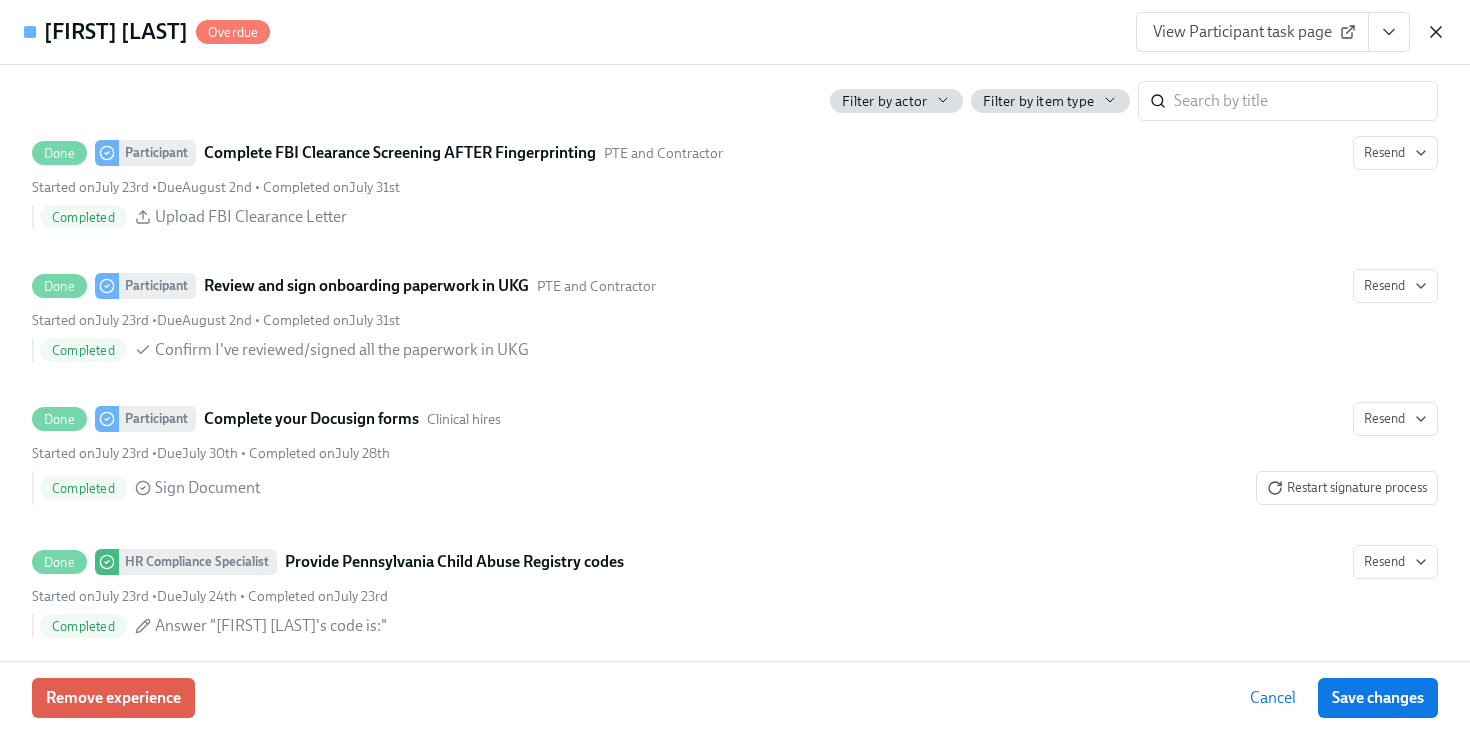 click 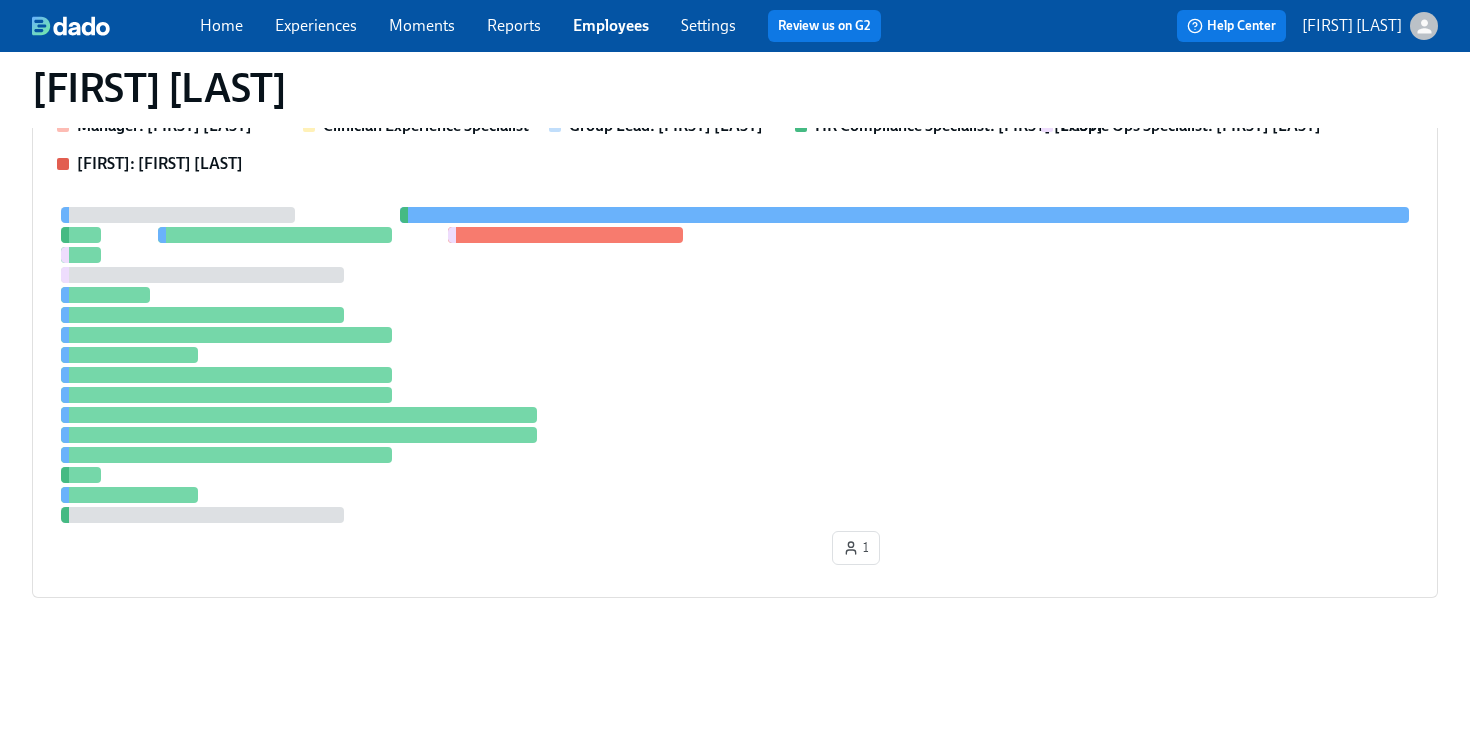 click on "Employees" at bounding box center (611, 25) 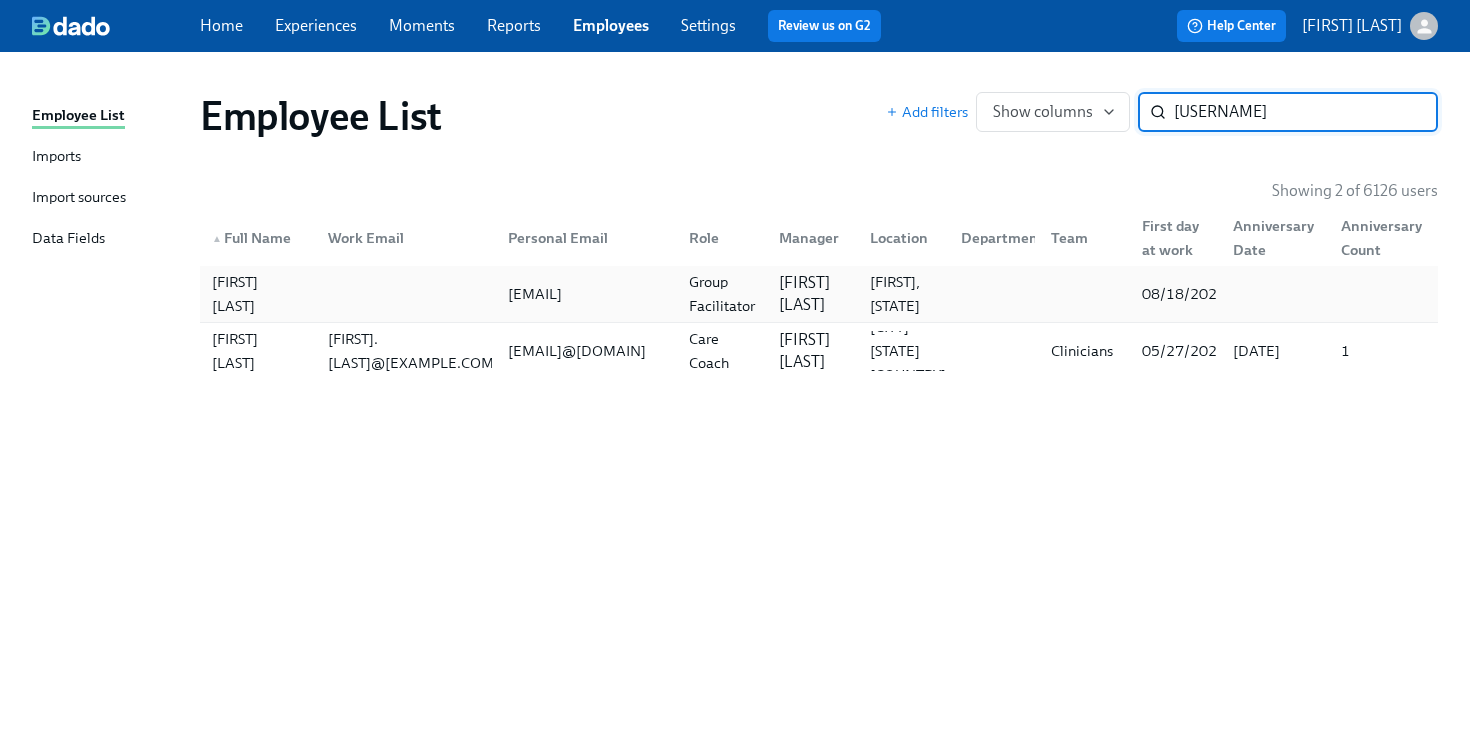 type on "selena" 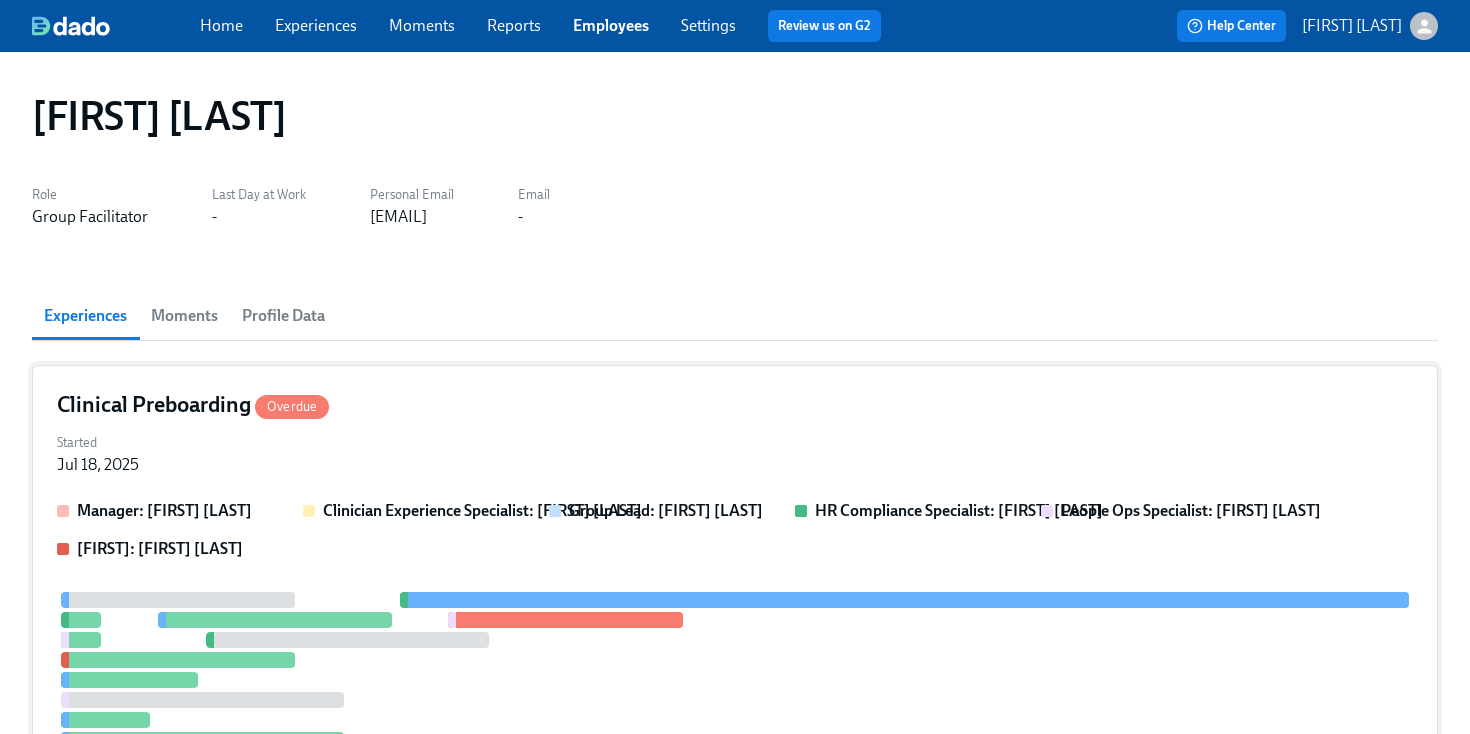 click on "Clinical Preboarding   Overdue" at bounding box center [735, 405] 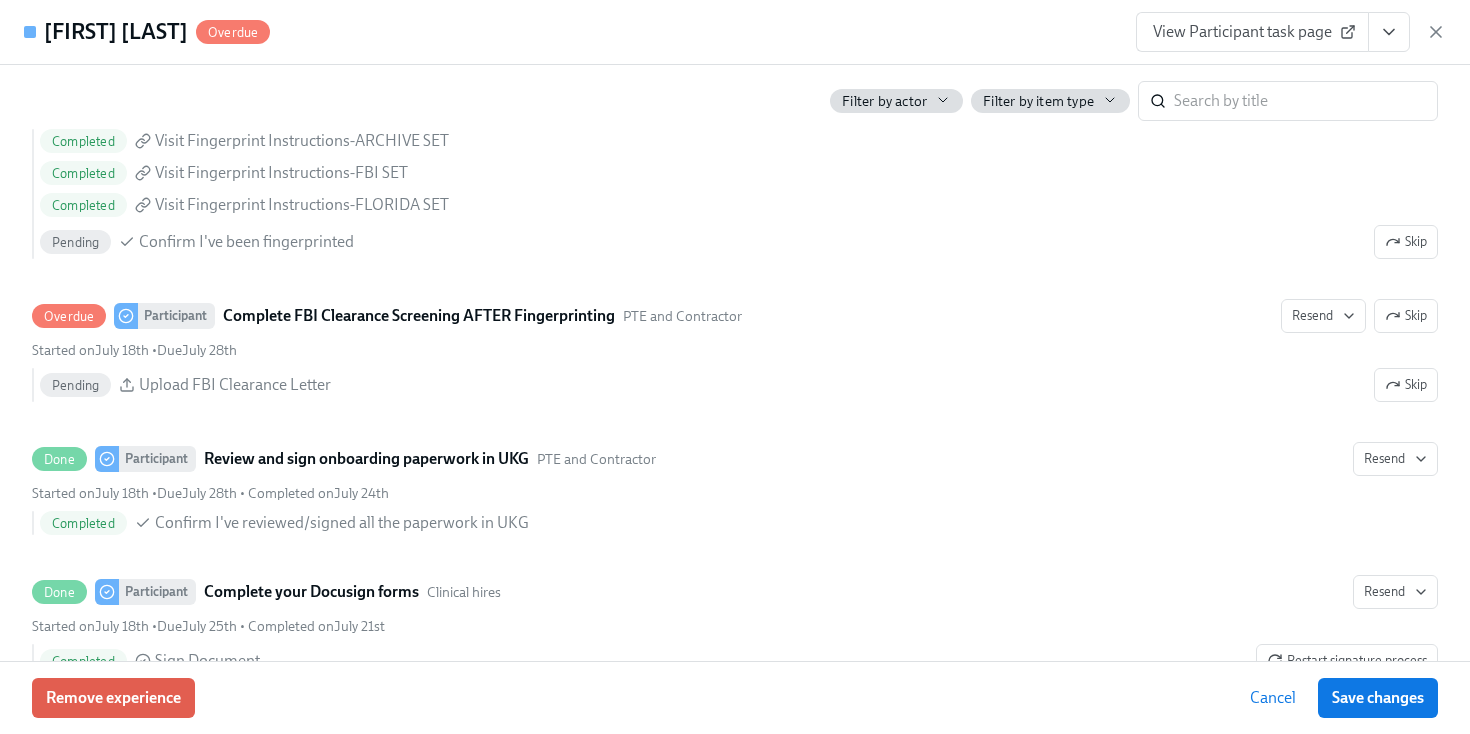 scroll, scrollTop: 3035, scrollLeft: 0, axis: vertical 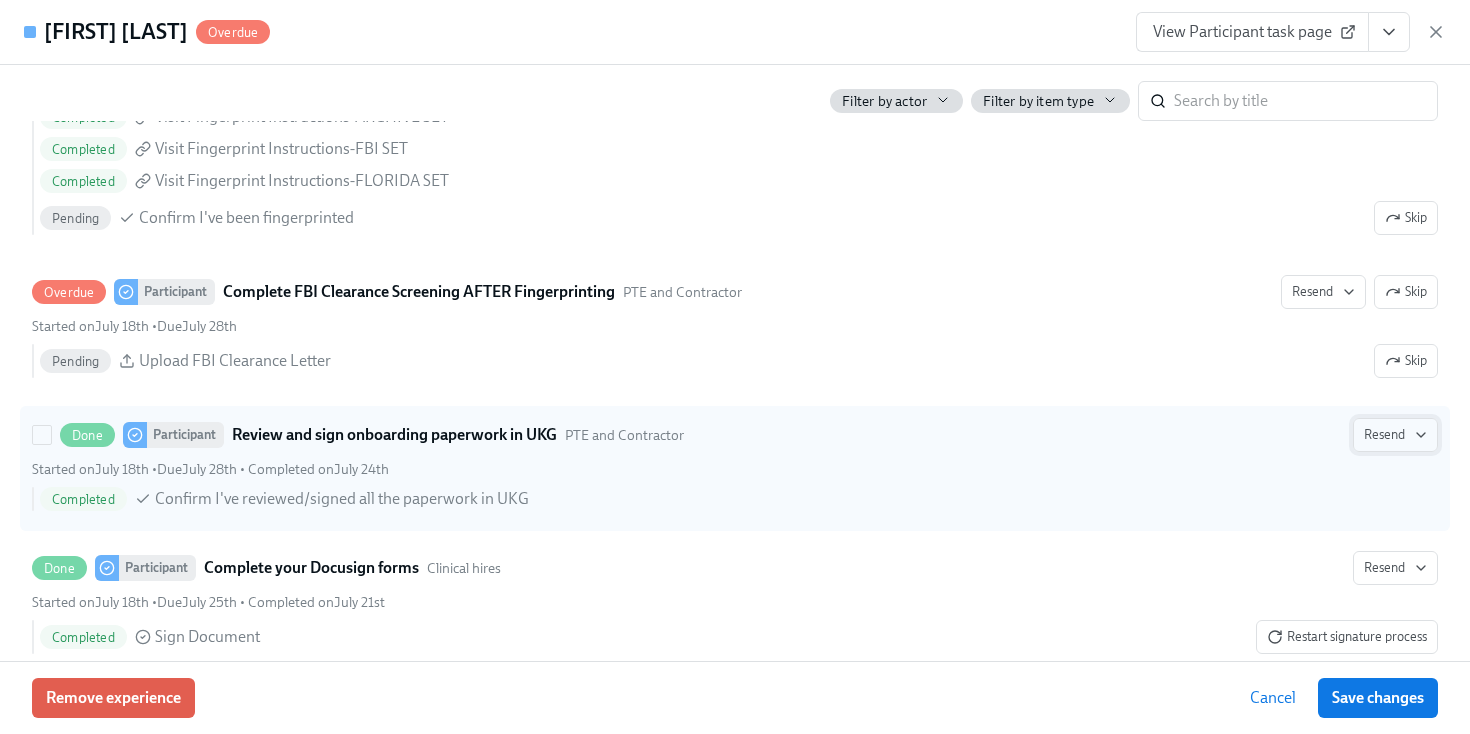 click on "Resend" at bounding box center [1395, 435] 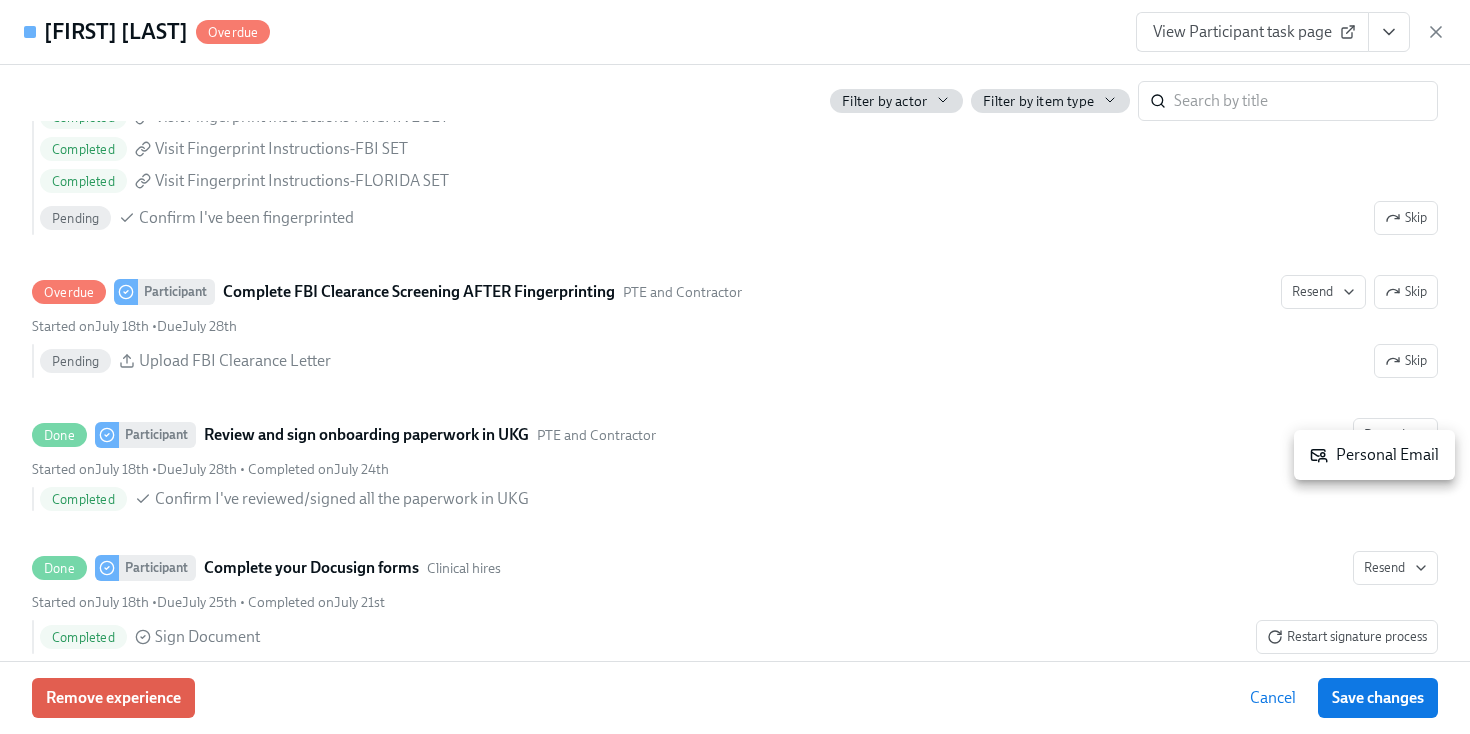 click on "Personal Email" at bounding box center [1374, 455] 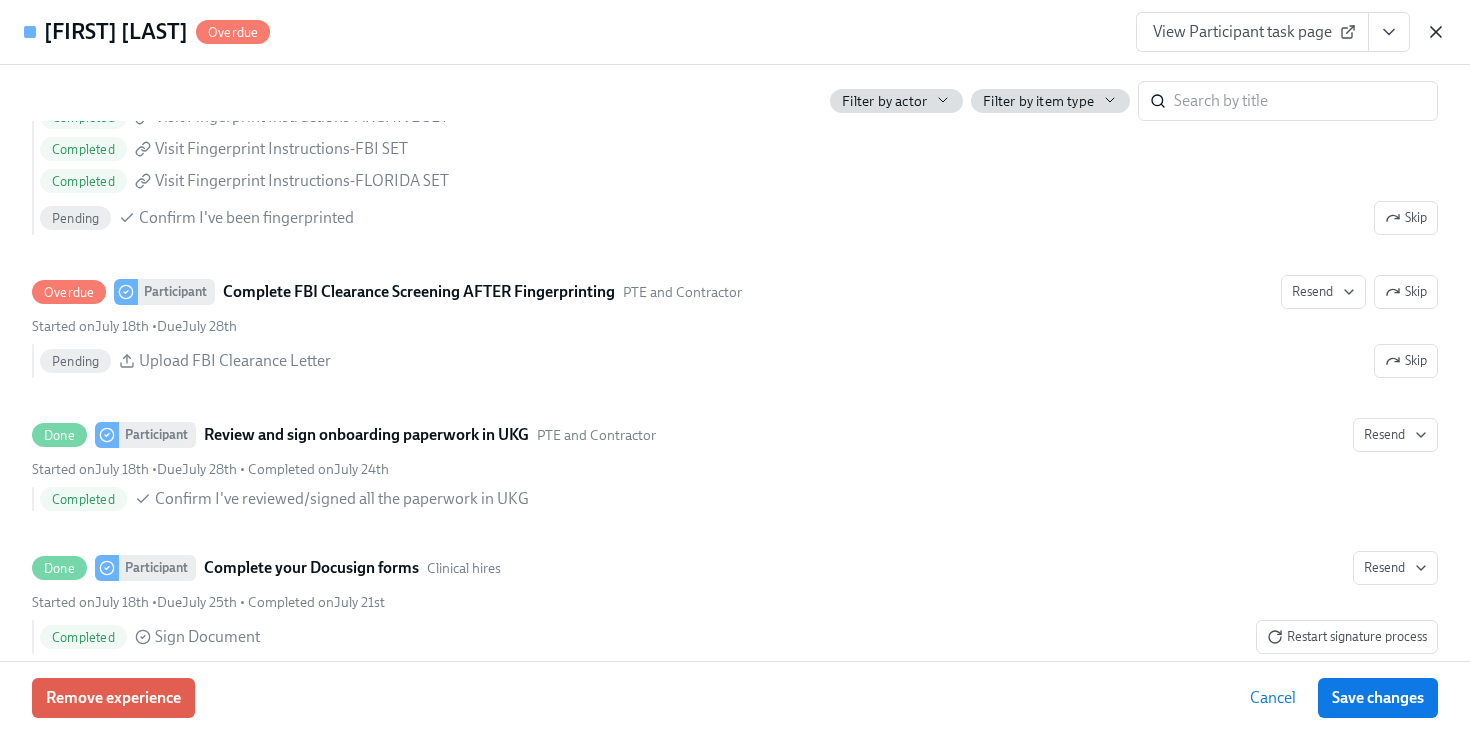 click 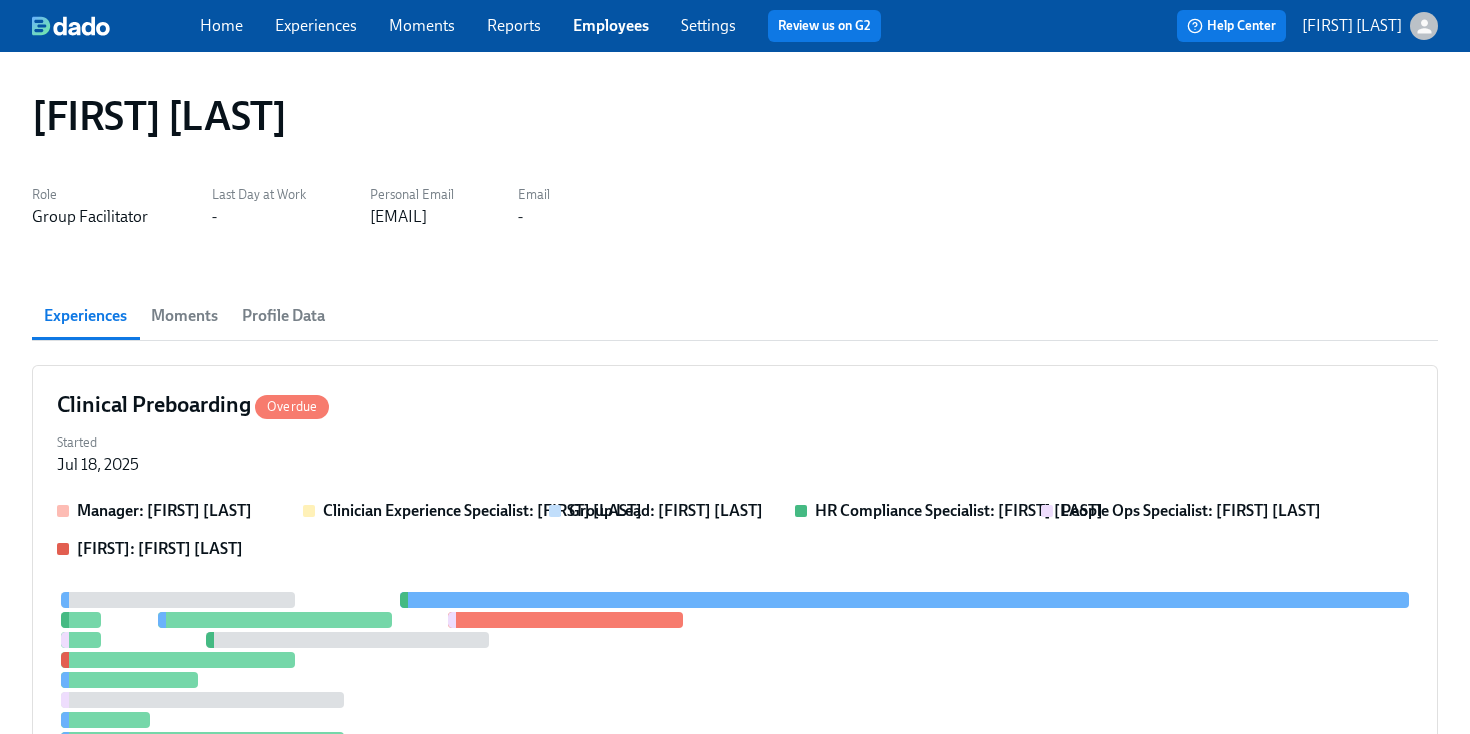 click on "Employees" at bounding box center [611, 25] 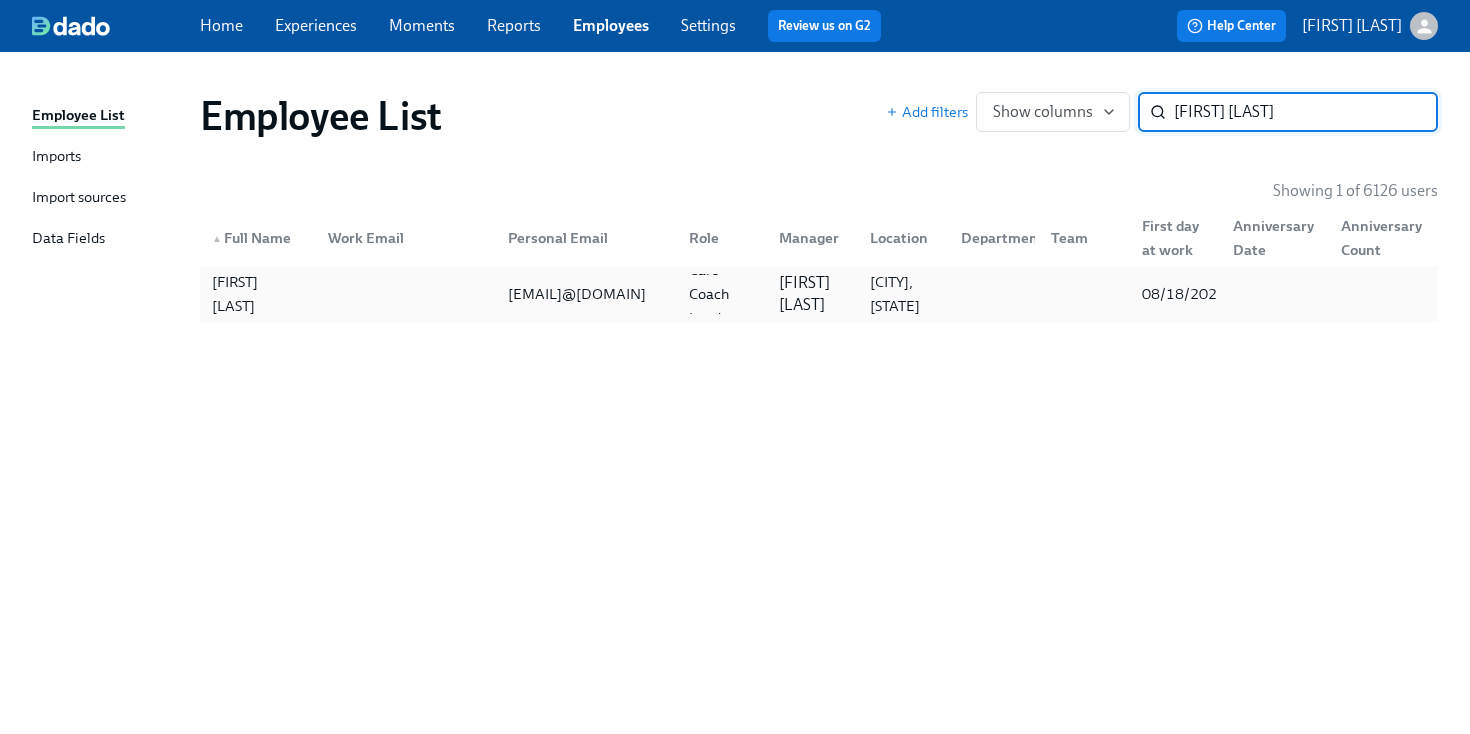 type on "nija m" 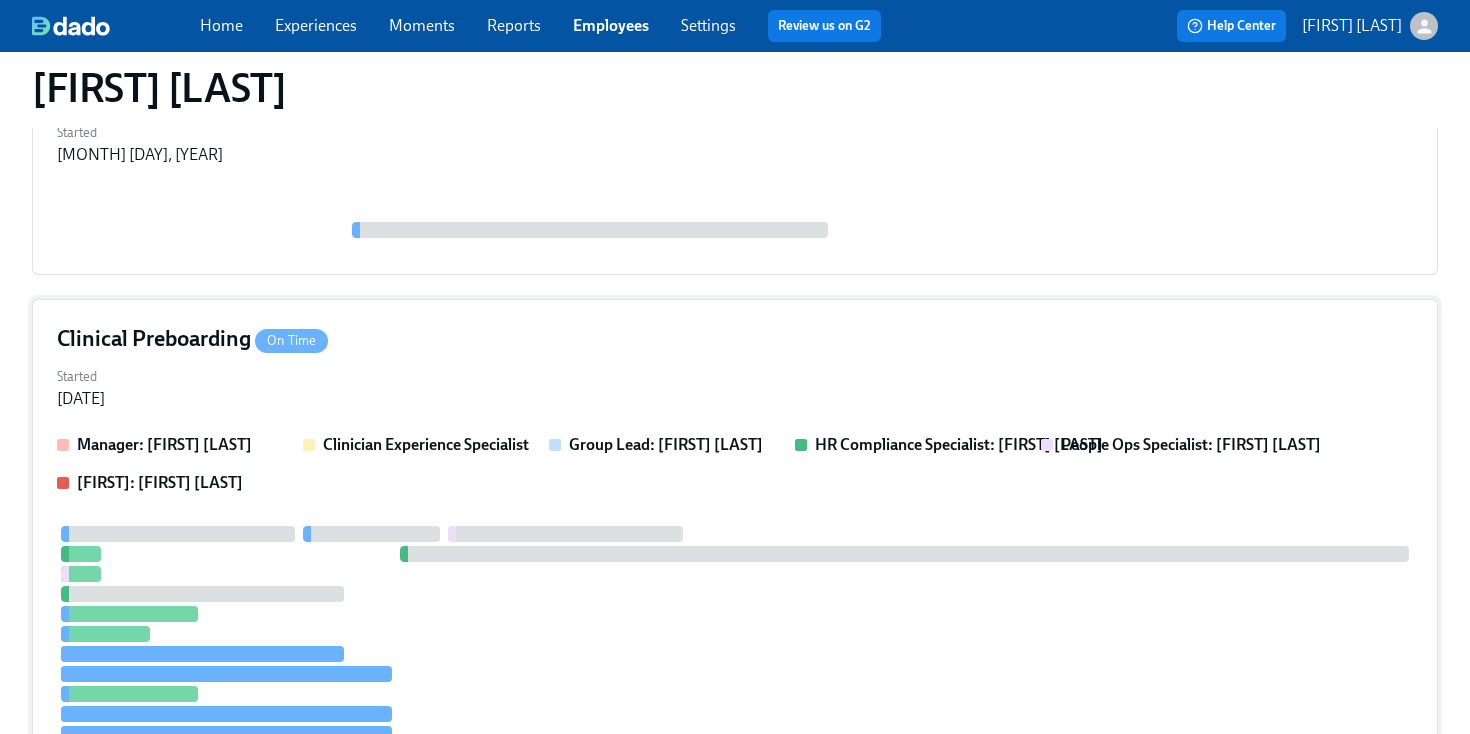 scroll, scrollTop: 311, scrollLeft: 0, axis: vertical 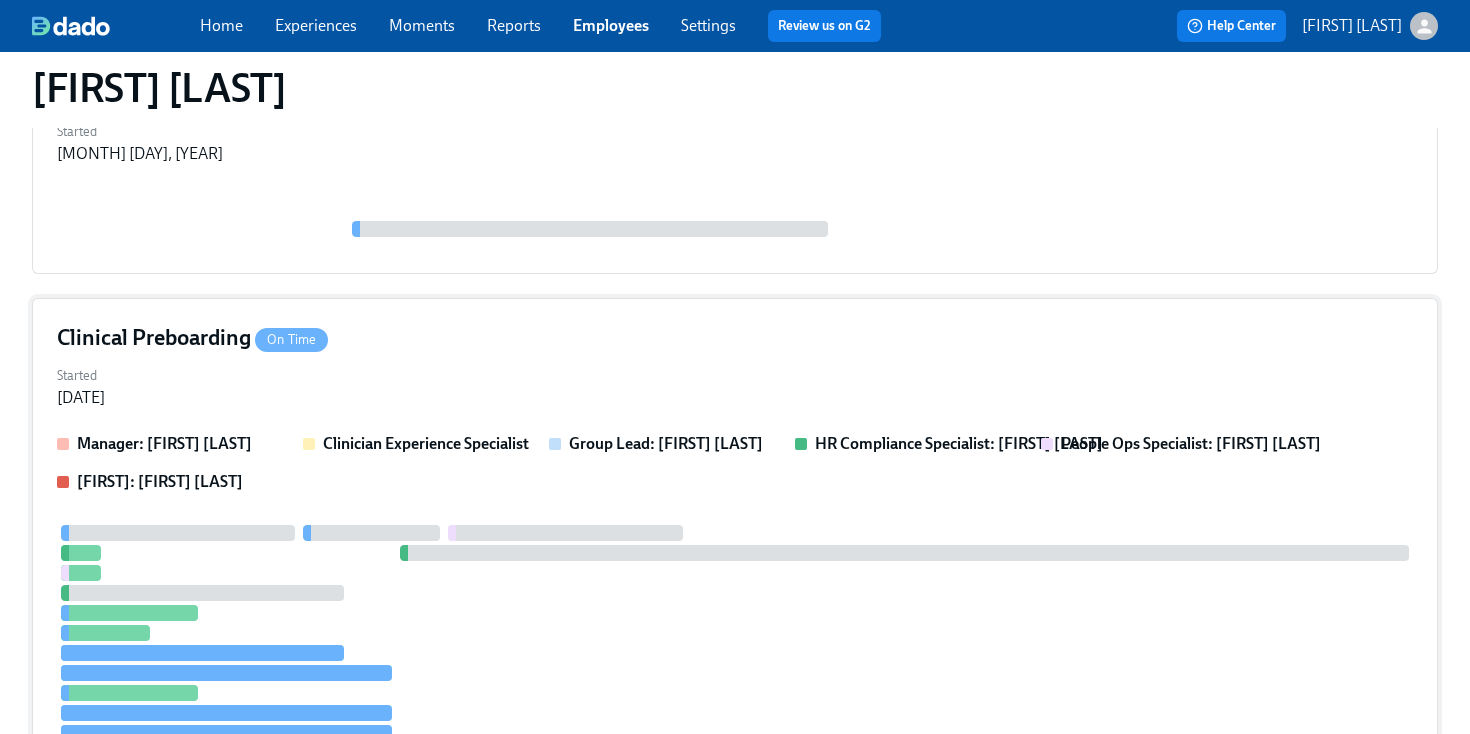 click on "Started Aug 04, 2025" at bounding box center (735, 385) 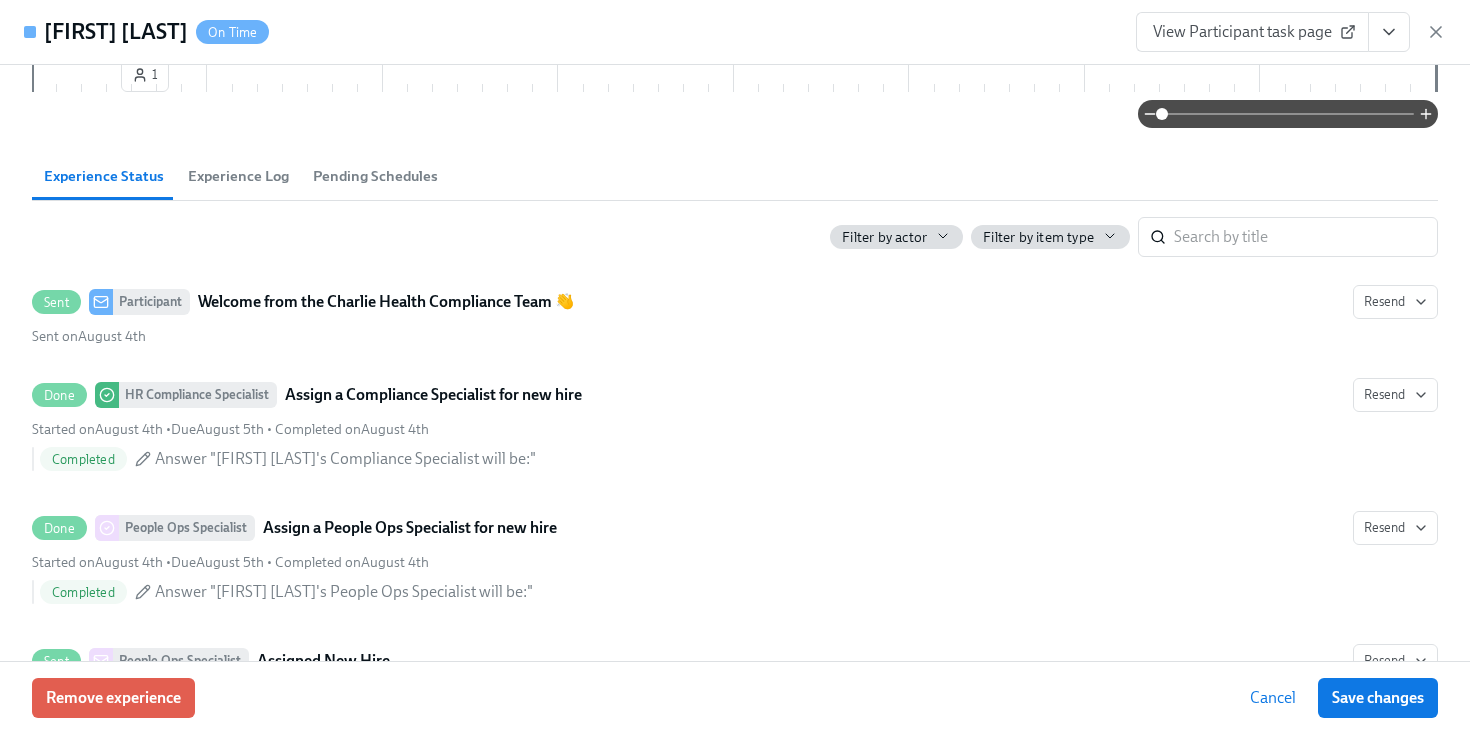 scroll, scrollTop: 600, scrollLeft: 0, axis: vertical 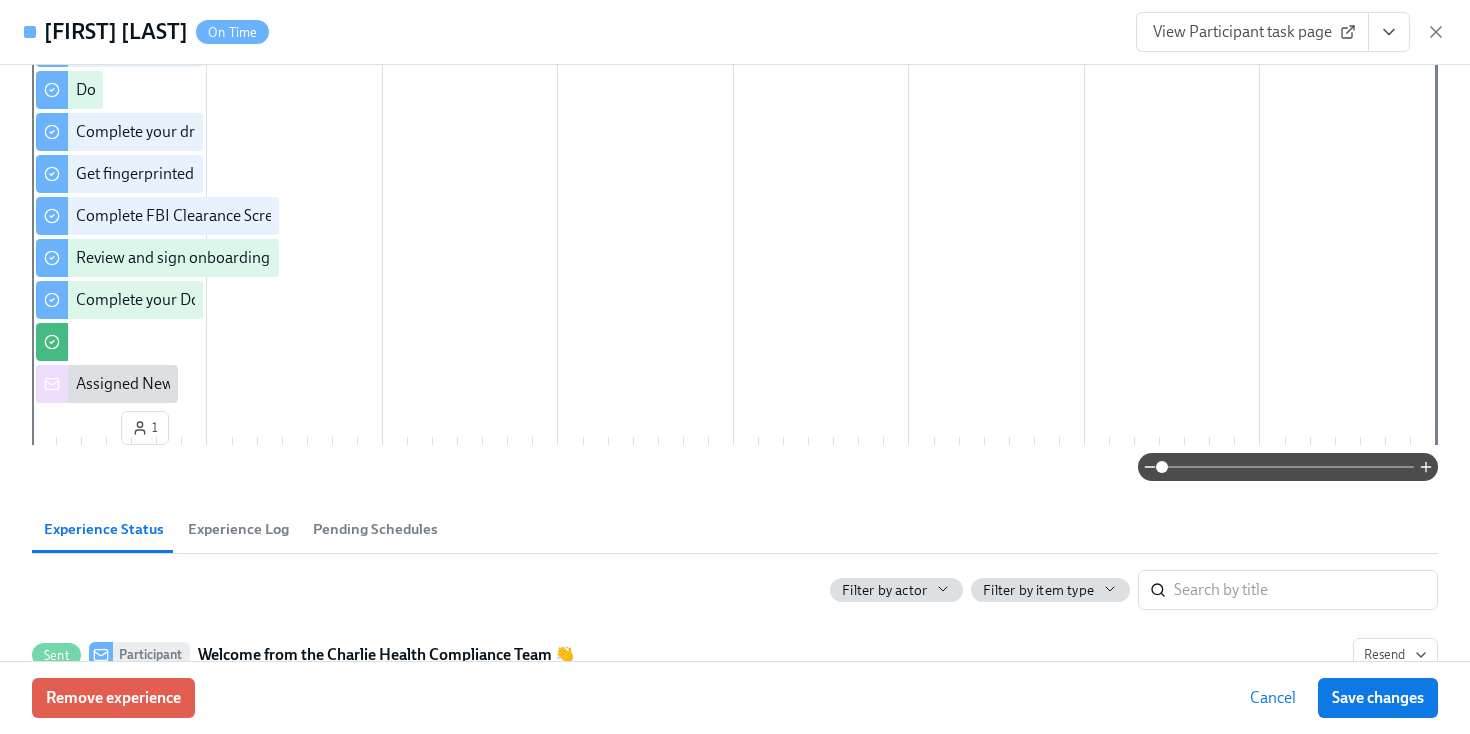 click on "Nija Maye On Time View Participant task page" at bounding box center [735, 32] 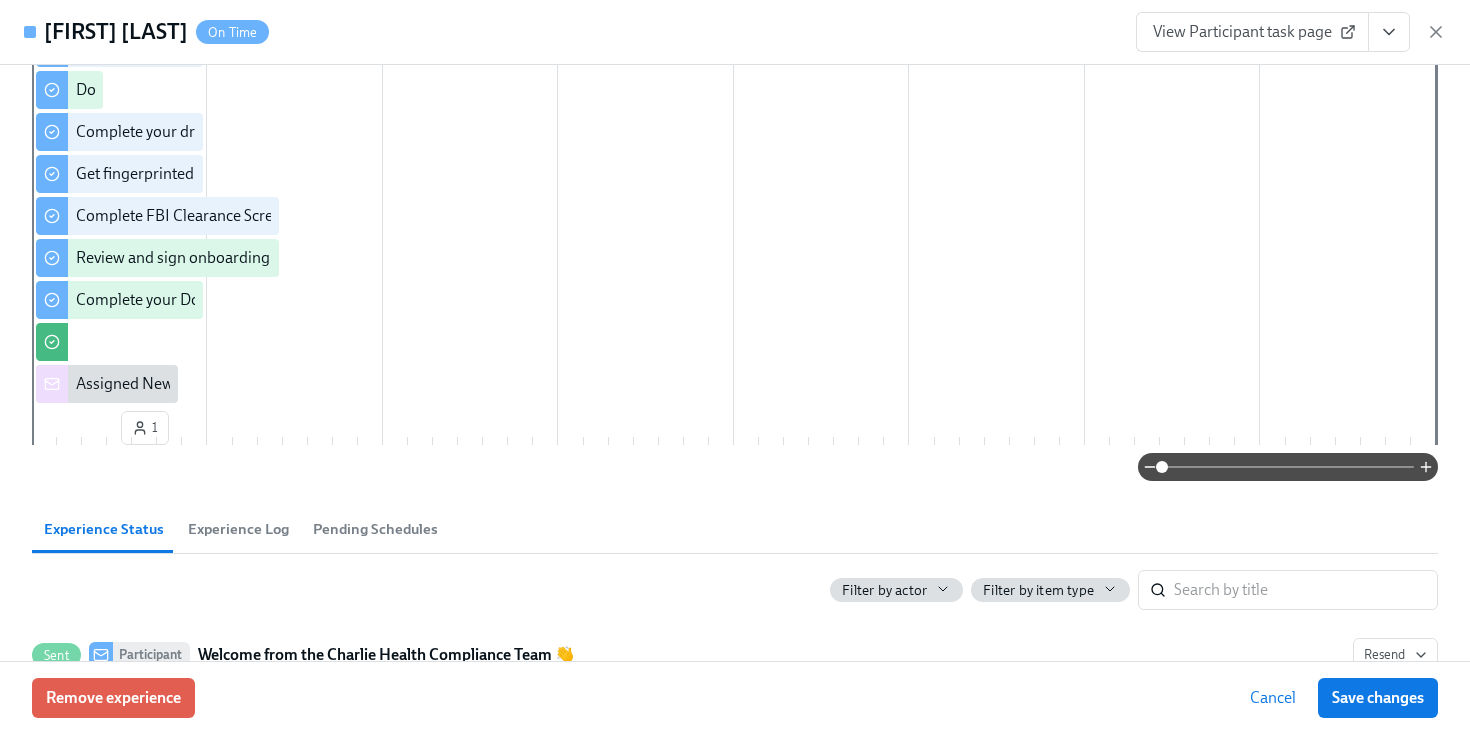 click 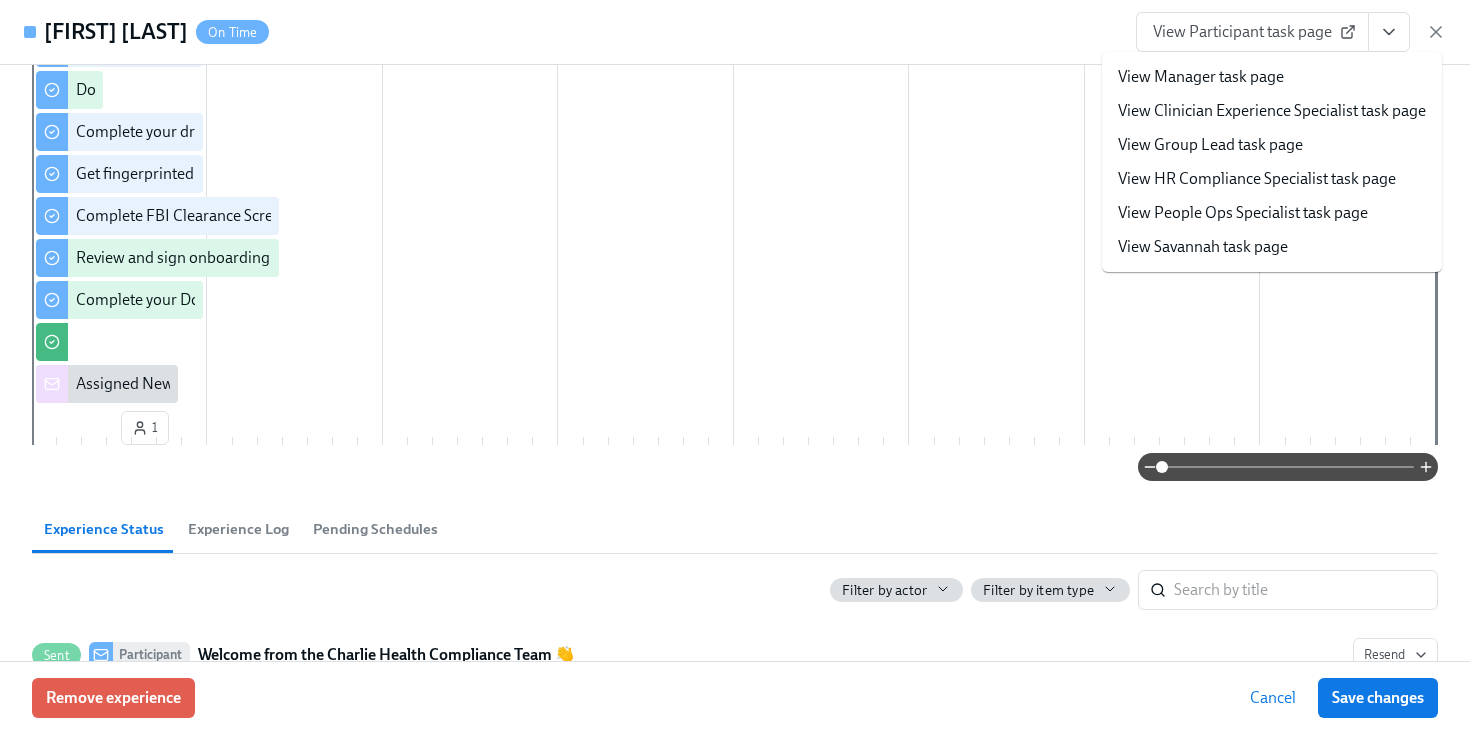 click on "View HR Compliance Specialist task page" at bounding box center (1257, 179) 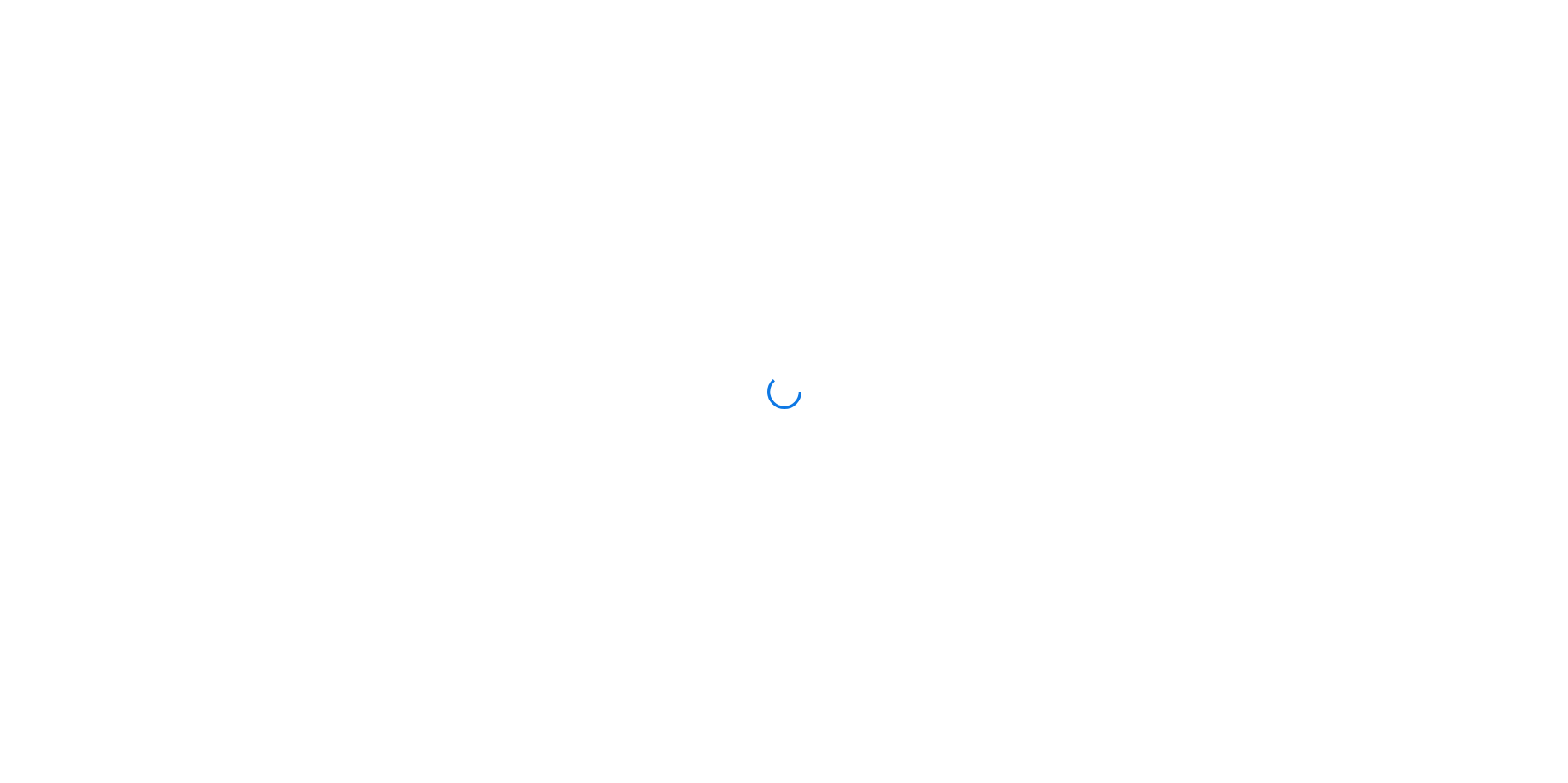 scroll, scrollTop: 0, scrollLeft: 0, axis: both 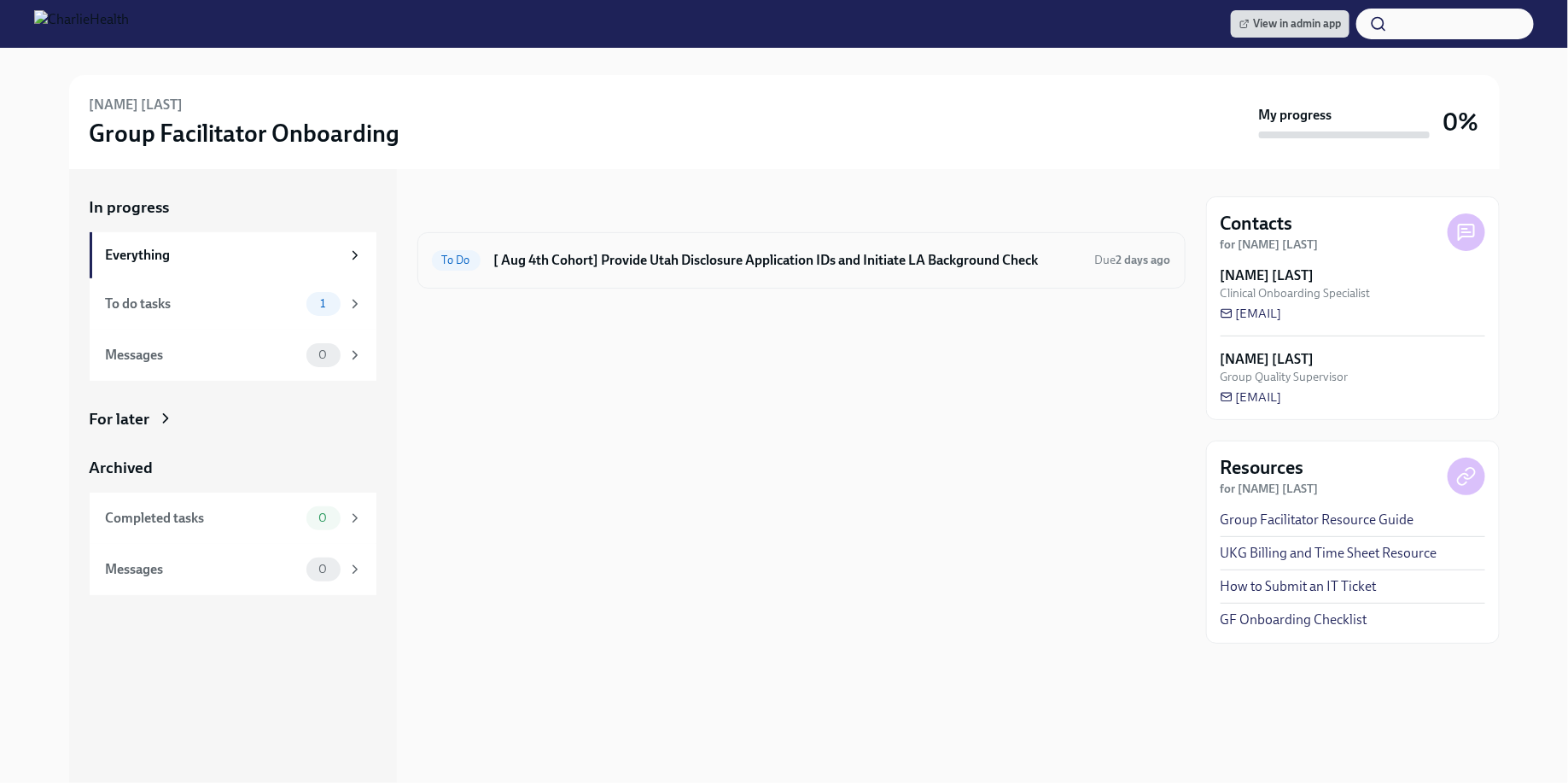 click on "[ Aug 4th Cohort] Provide Utah Disclosure Application IDs and Initiate LA Background Check" at bounding box center (788, 260) 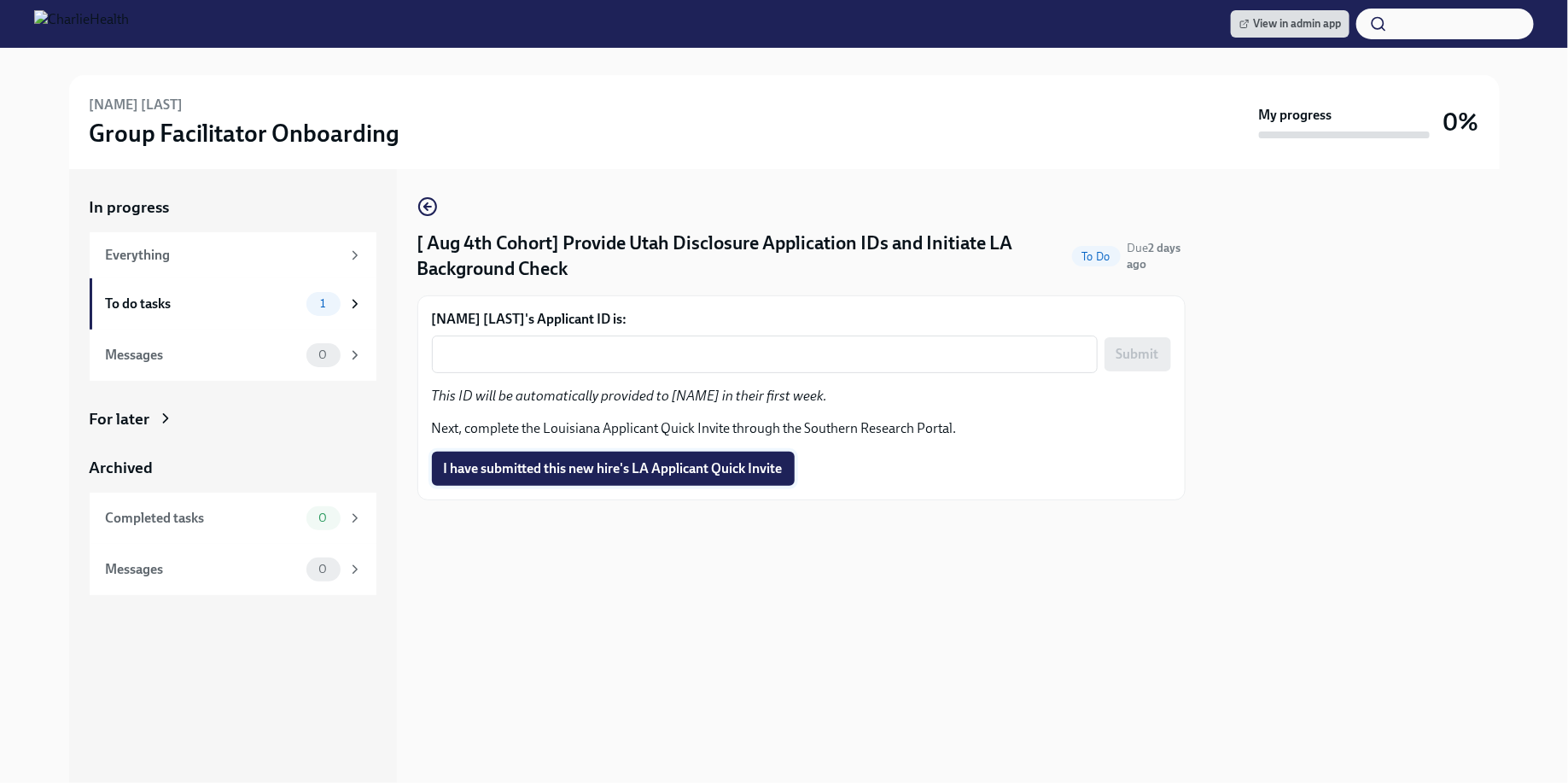 click on "I have submitted this new hire's LA Applicant Quick Invite" at bounding box center [613, 469] 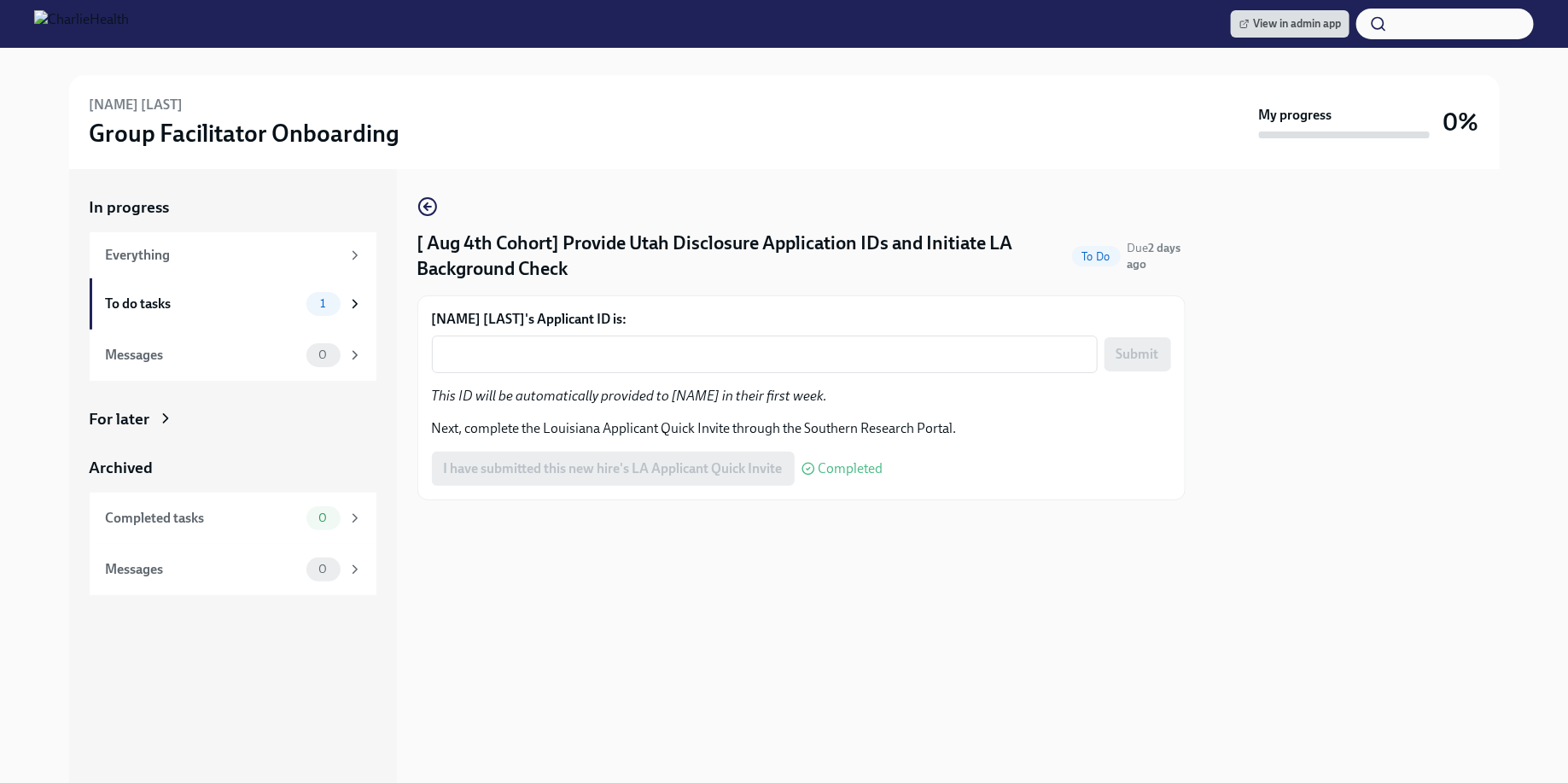 click on "[ Aug 4th Cohort] Provide Utah Disclosure Application IDs and Initiate LA Background Check To Do Due  2 days ago Dominique Vincent's Applicant ID is: x ​ Submit This ID will be automatically provided to Dominique in their first week. Next, complete the Louisiana Applicant Quick Invite through the Southern Research Portal. I have submitted this new hire's LA Applicant Quick Invite Completed" at bounding box center [801, 476] 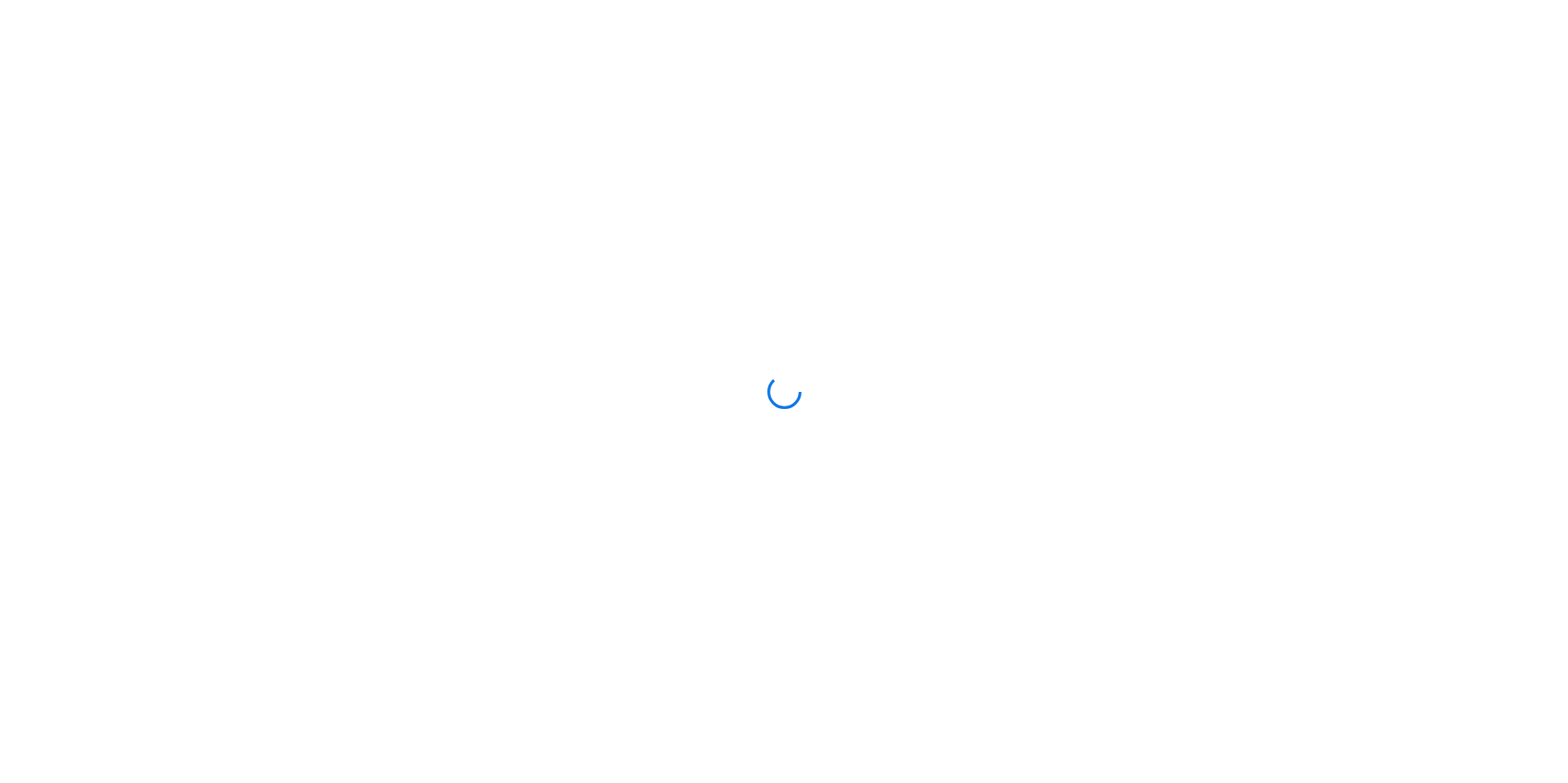 scroll, scrollTop: 0, scrollLeft: 0, axis: both 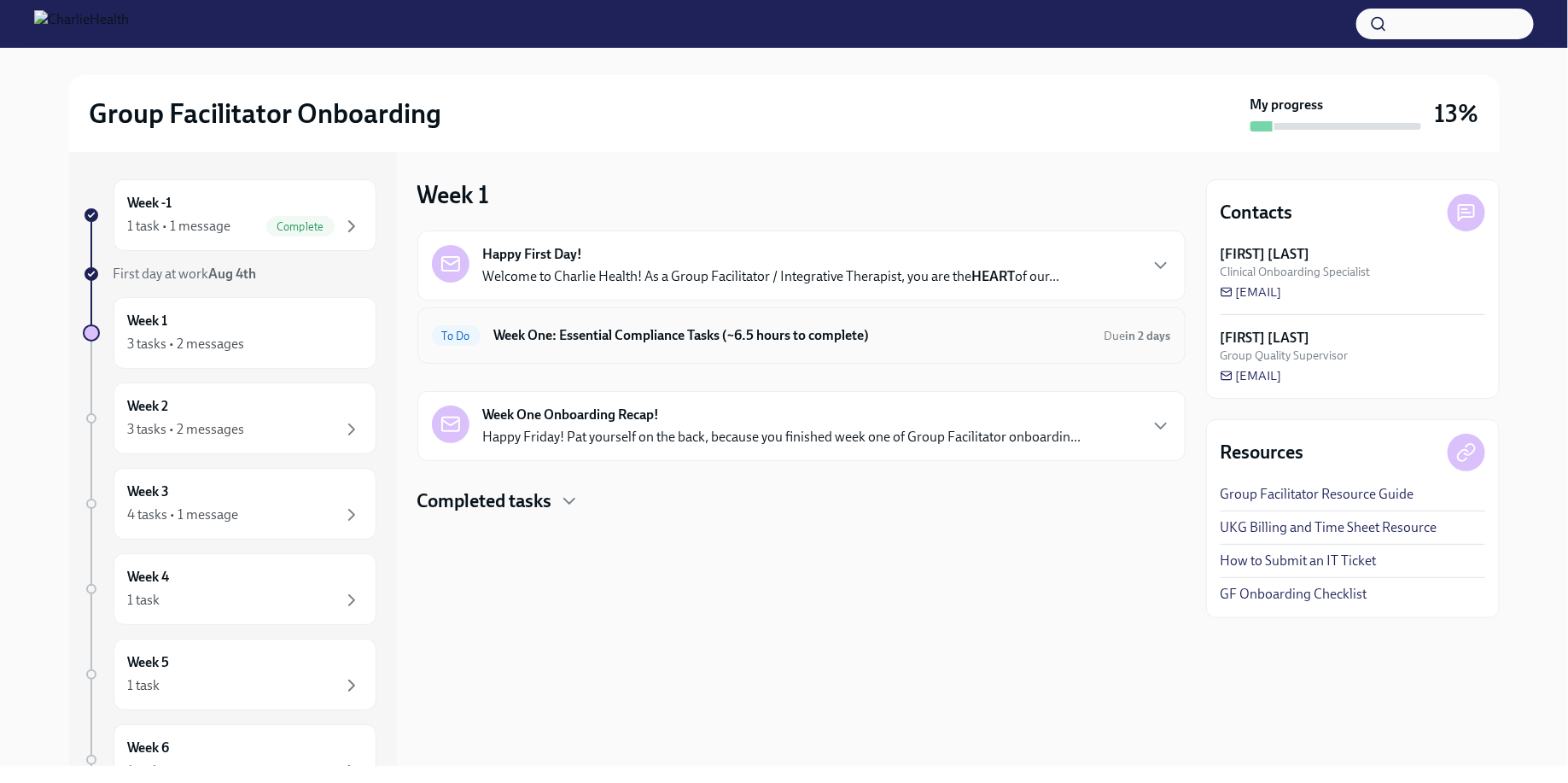 click on "To Do Week One: Essential Compliance Tasks (~6.5 hours to complete) Due  in 2 days" at bounding box center (801, 336) 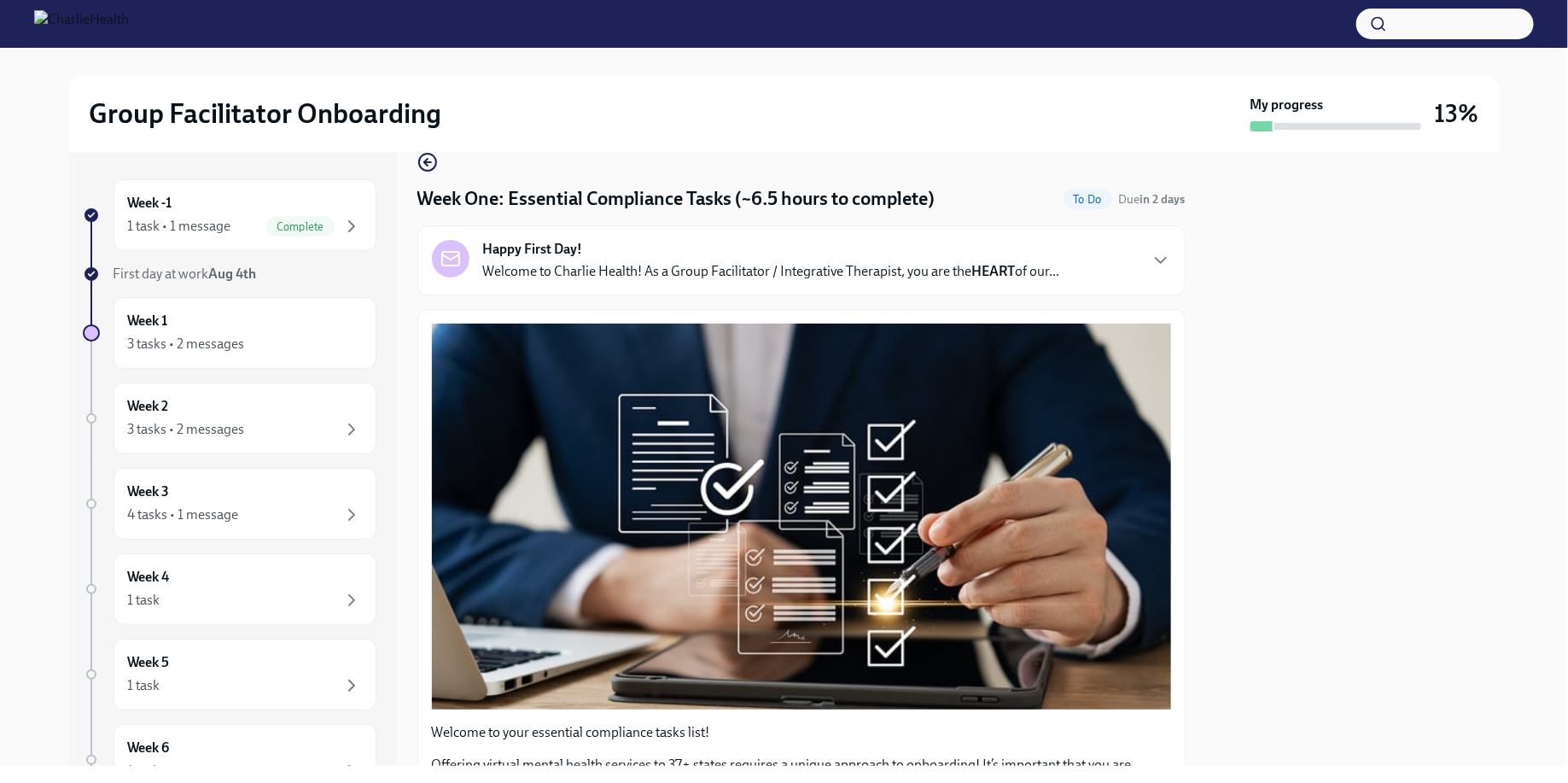 scroll, scrollTop: 0, scrollLeft: 0, axis: both 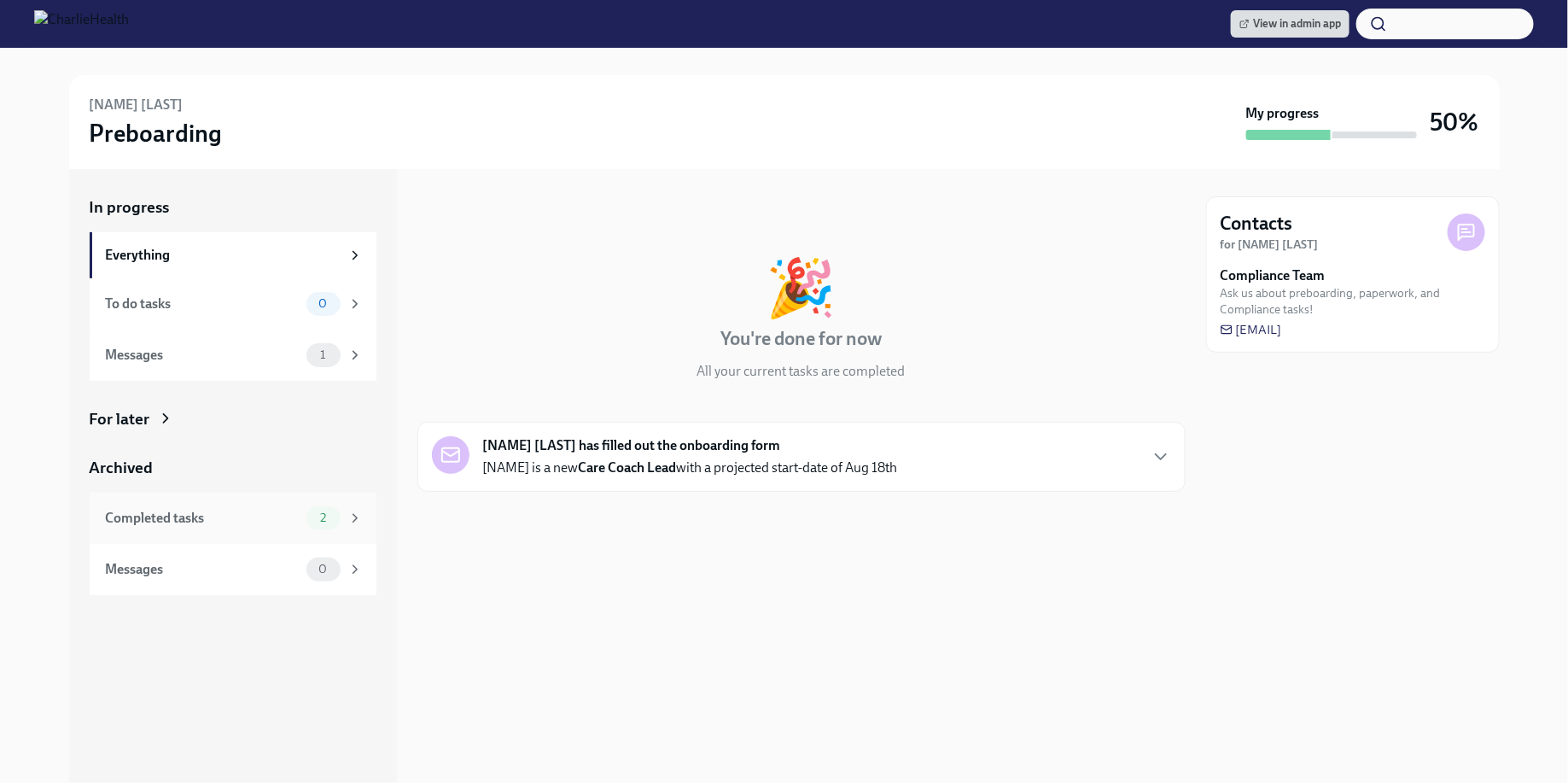 click on "Completed tasks" at bounding box center (202, 518) 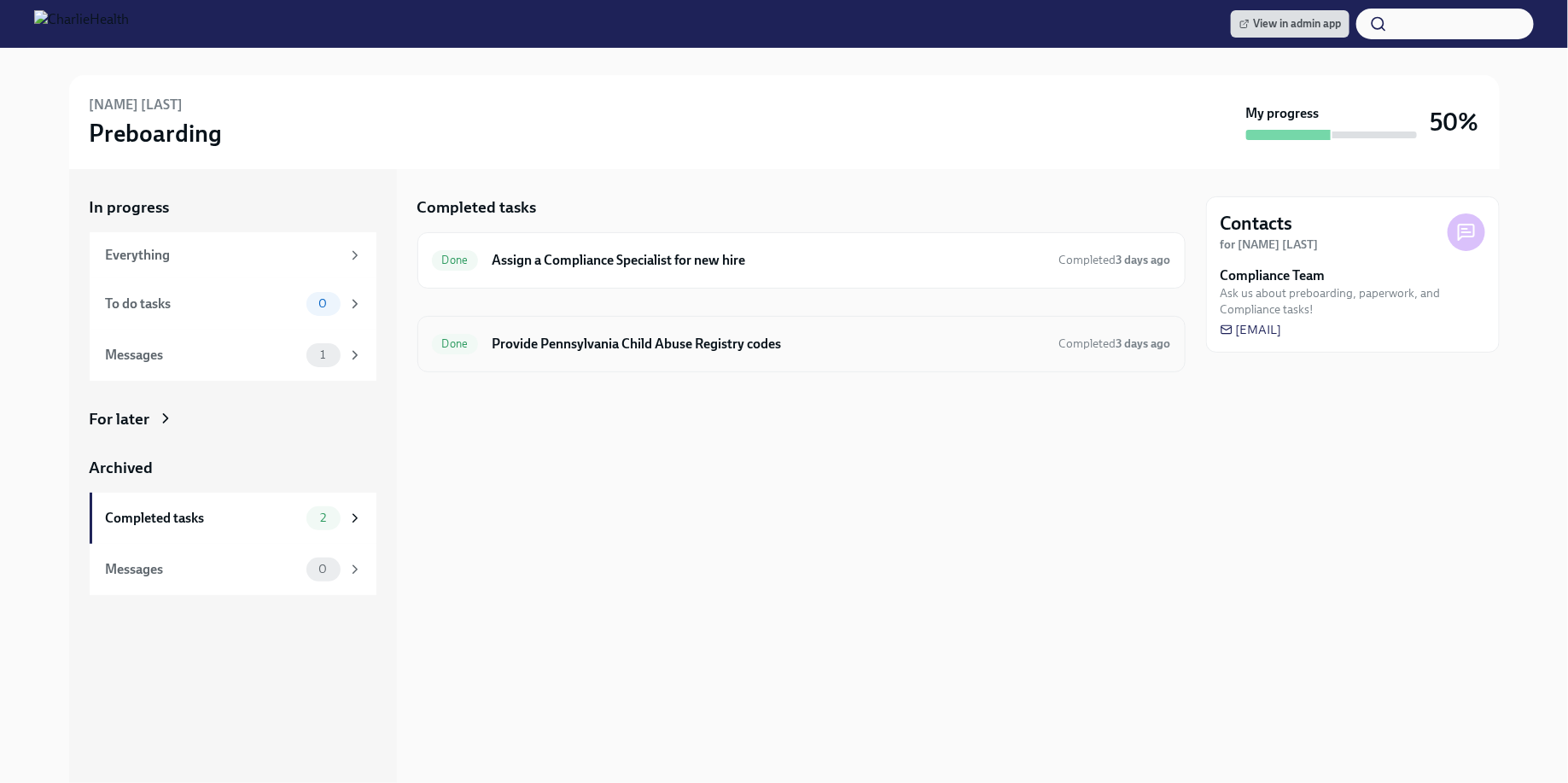 click on "Done Provide Pennsylvania Child Abuse Registry codes Completed  3 days ago" at bounding box center (801, 344) 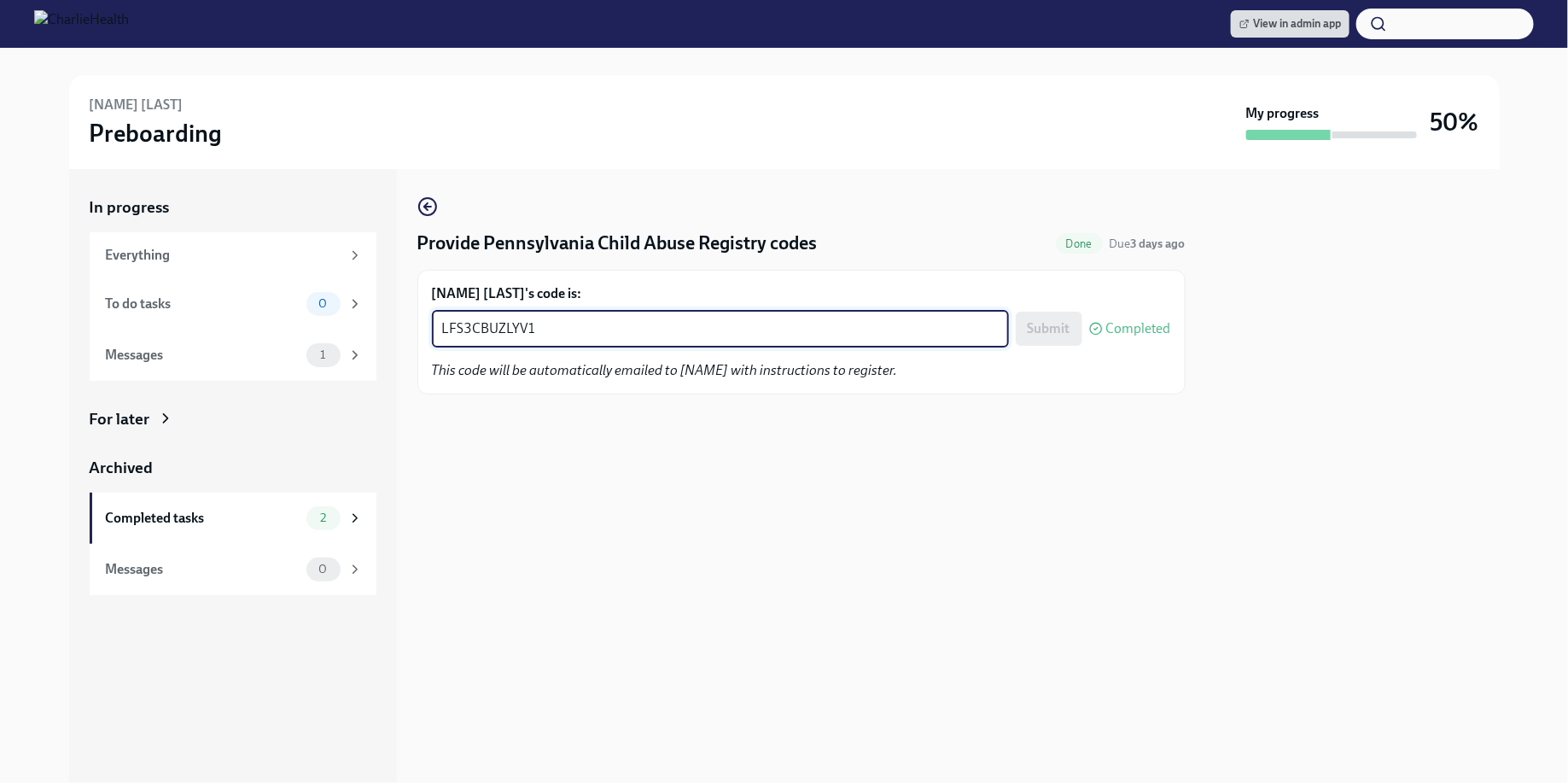 click on "LFS3CBUZLYV1" at bounding box center (720, 329) 